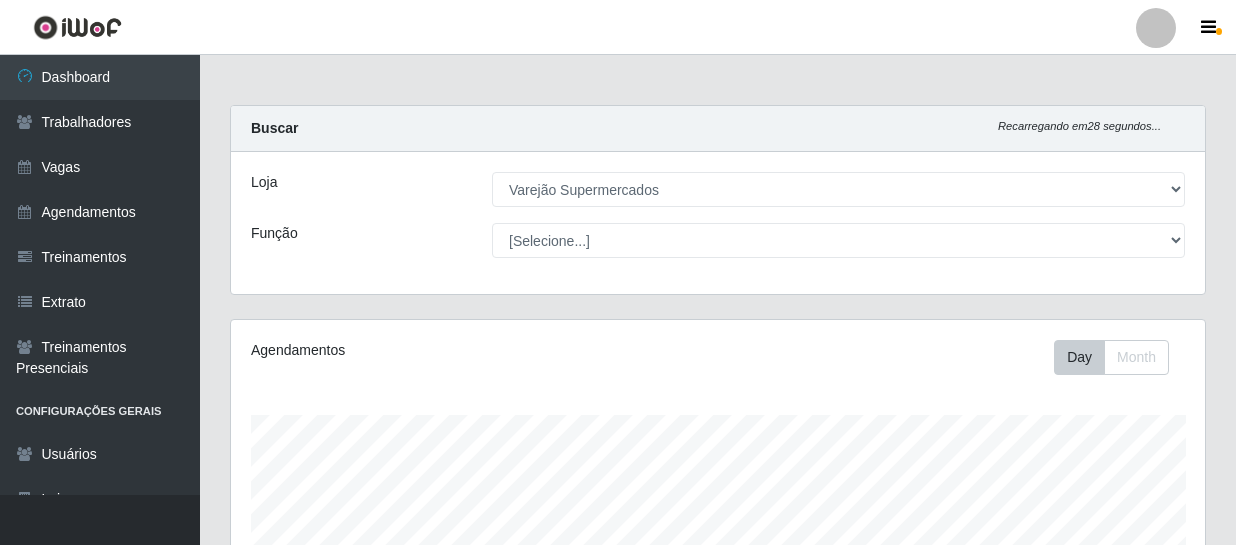 select on "237" 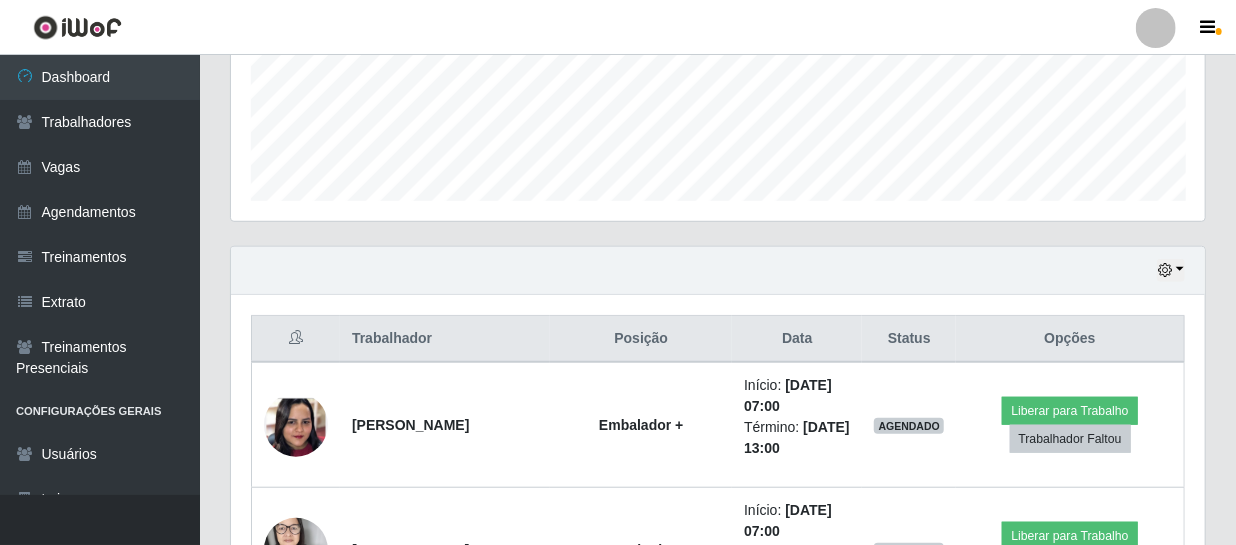 scroll, scrollTop: 999585, scrollLeft: 999025, axis: both 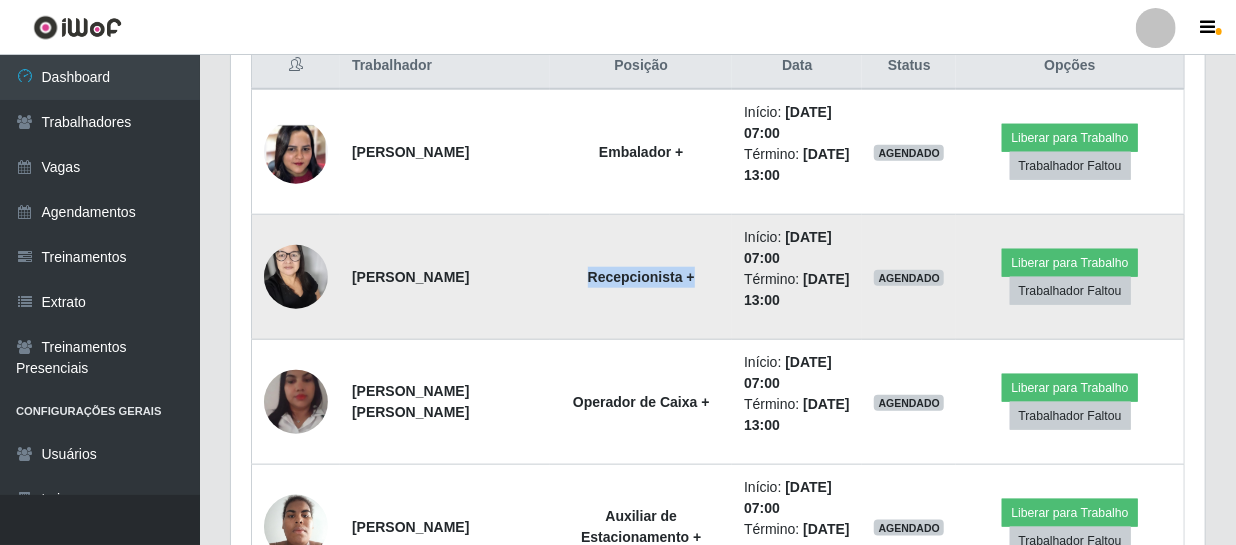drag, startPoint x: 561, startPoint y: 279, endPoint x: 660, endPoint y: 285, distance: 99.18165 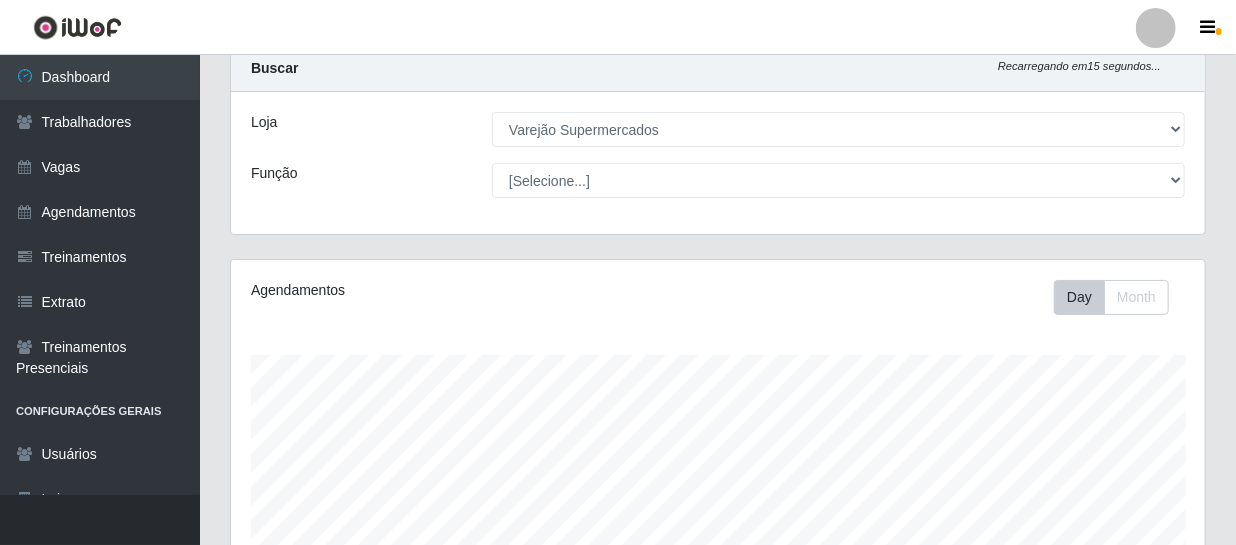 scroll, scrollTop: 0, scrollLeft: 0, axis: both 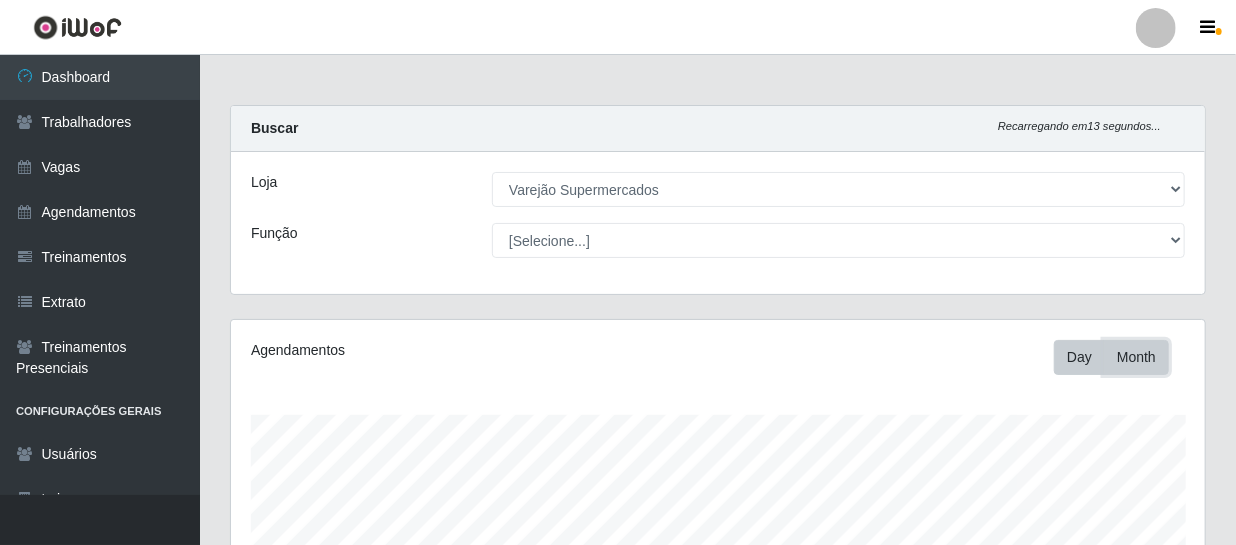 click on "Month" at bounding box center [1136, 357] 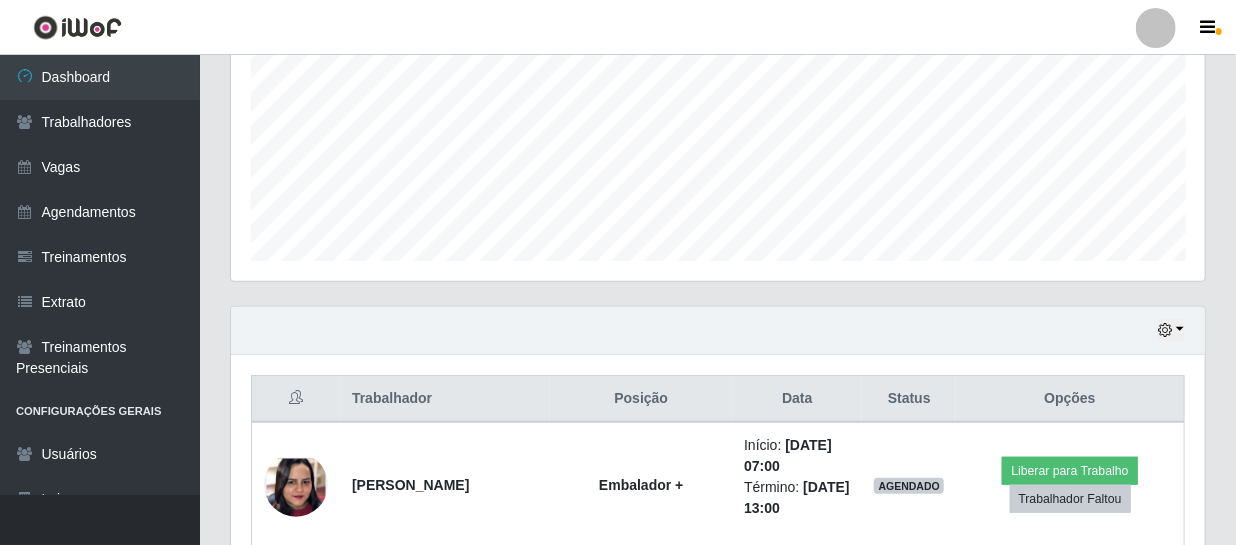 scroll, scrollTop: 181, scrollLeft: 0, axis: vertical 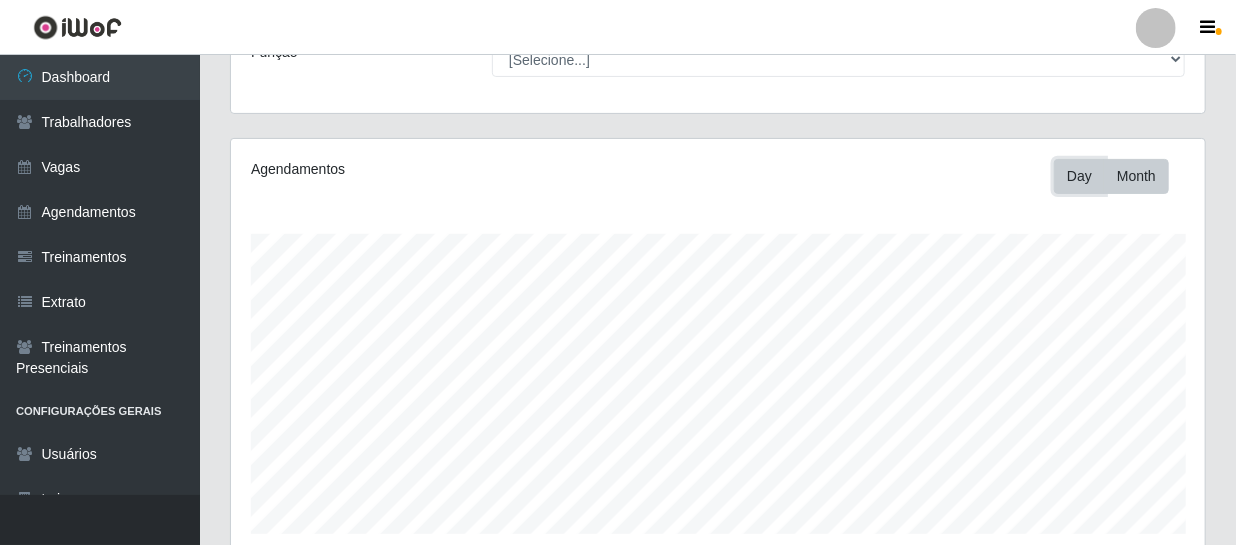 click on "Day" at bounding box center [1079, 176] 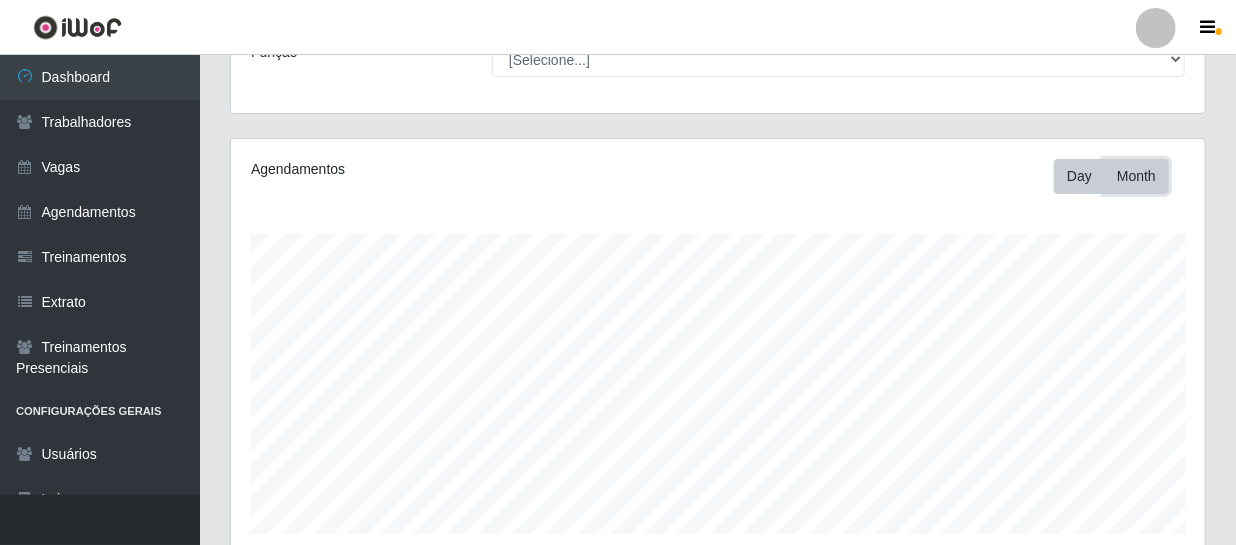 click on "Month" at bounding box center (1136, 176) 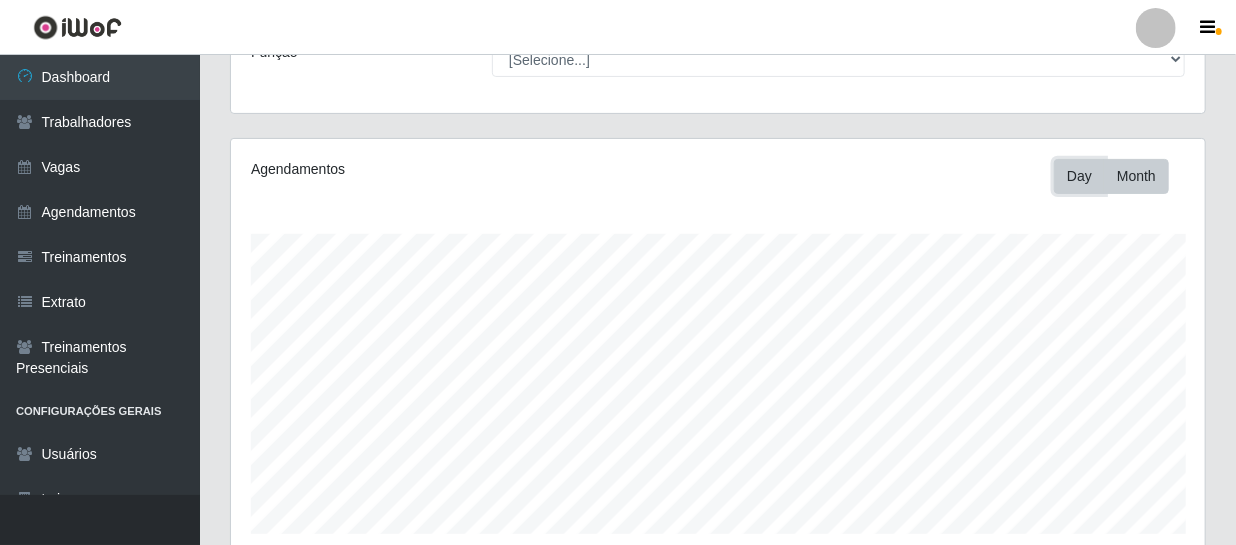 click on "Day" at bounding box center [1079, 176] 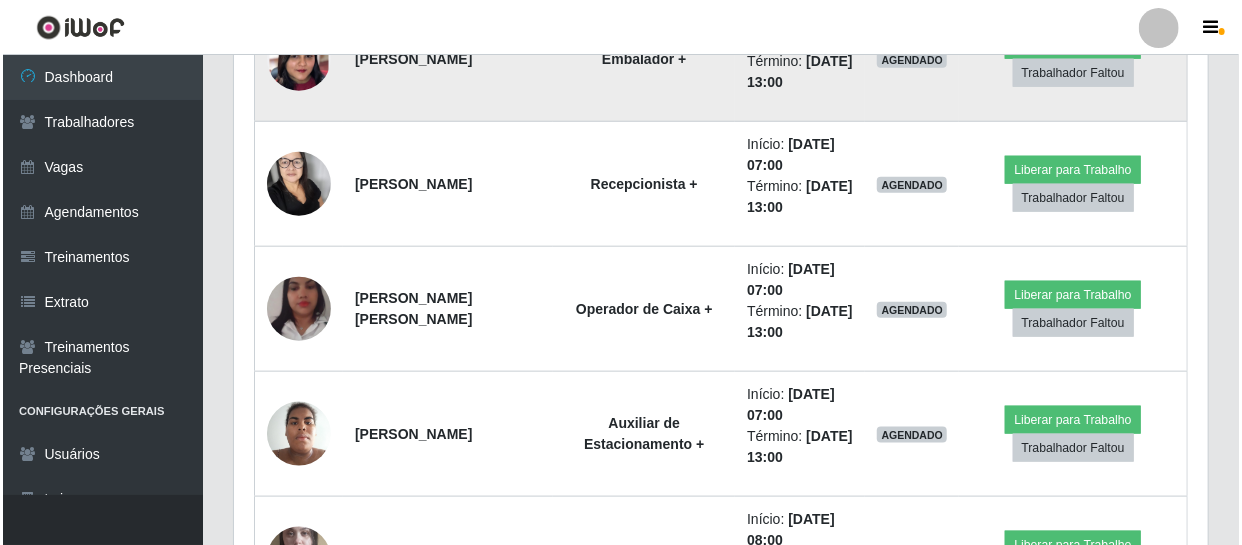 scroll, scrollTop: 789, scrollLeft: 0, axis: vertical 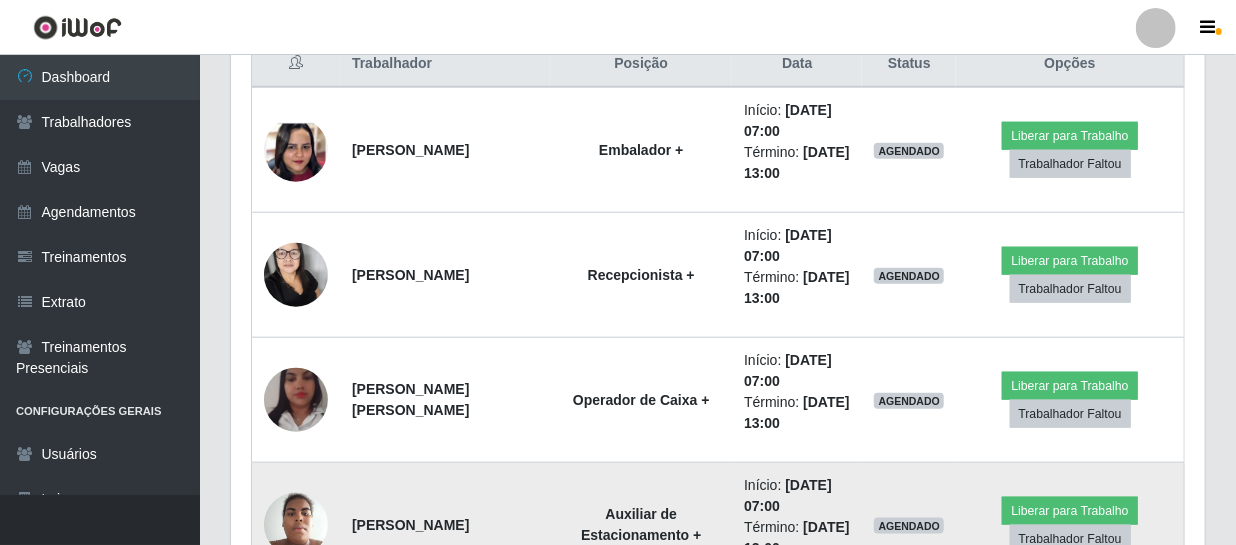 click at bounding box center [296, 524] 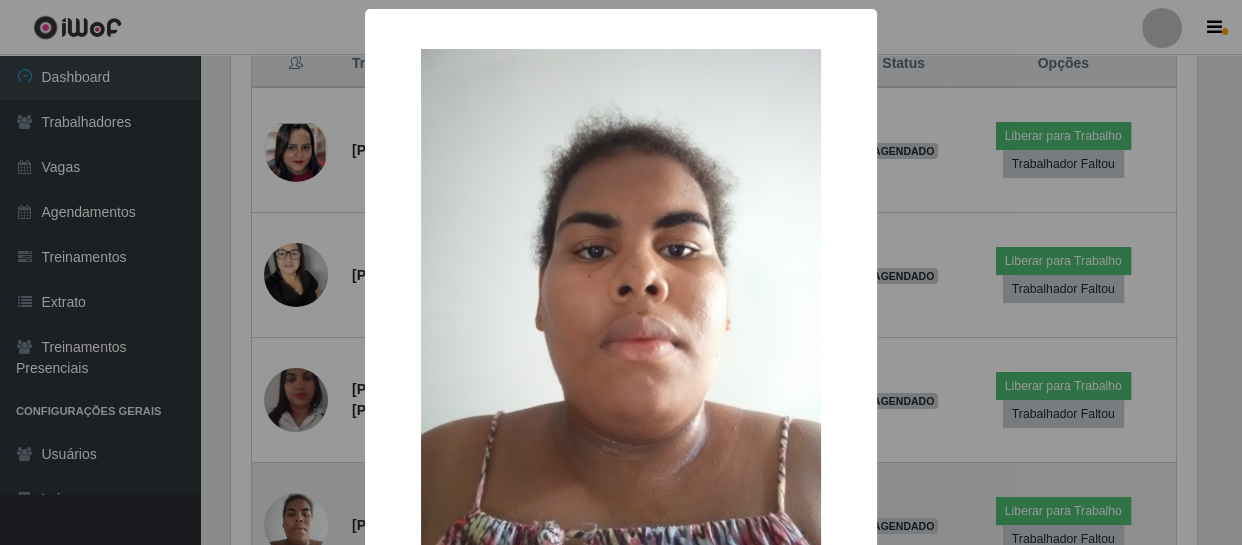 scroll, scrollTop: 999585, scrollLeft: 999033, axis: both 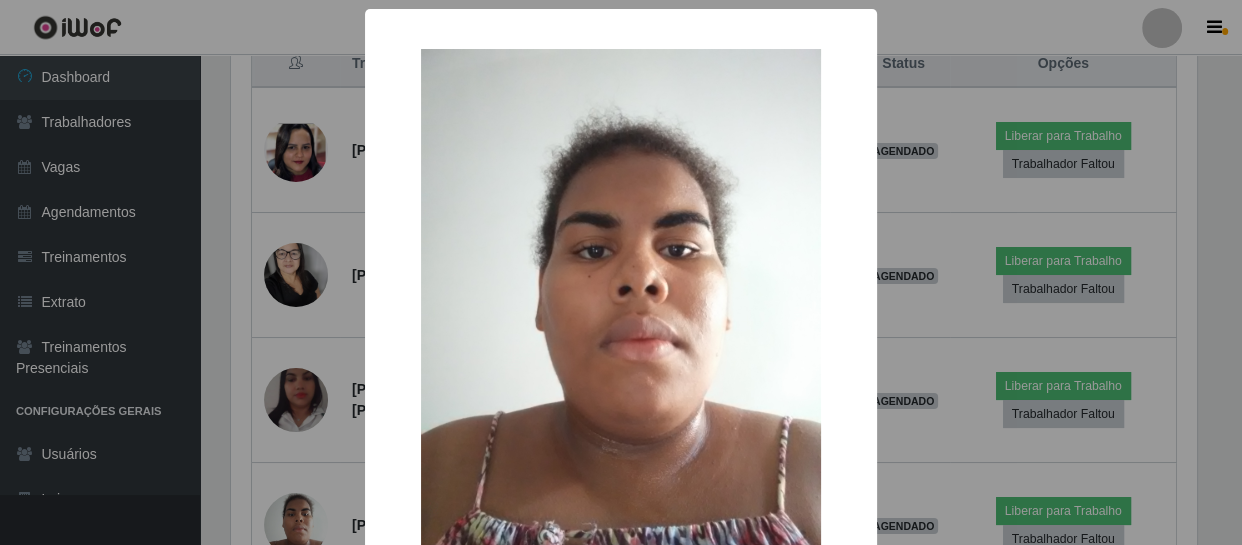 click on "× OK Cancel" at bounding box center [621, 272] 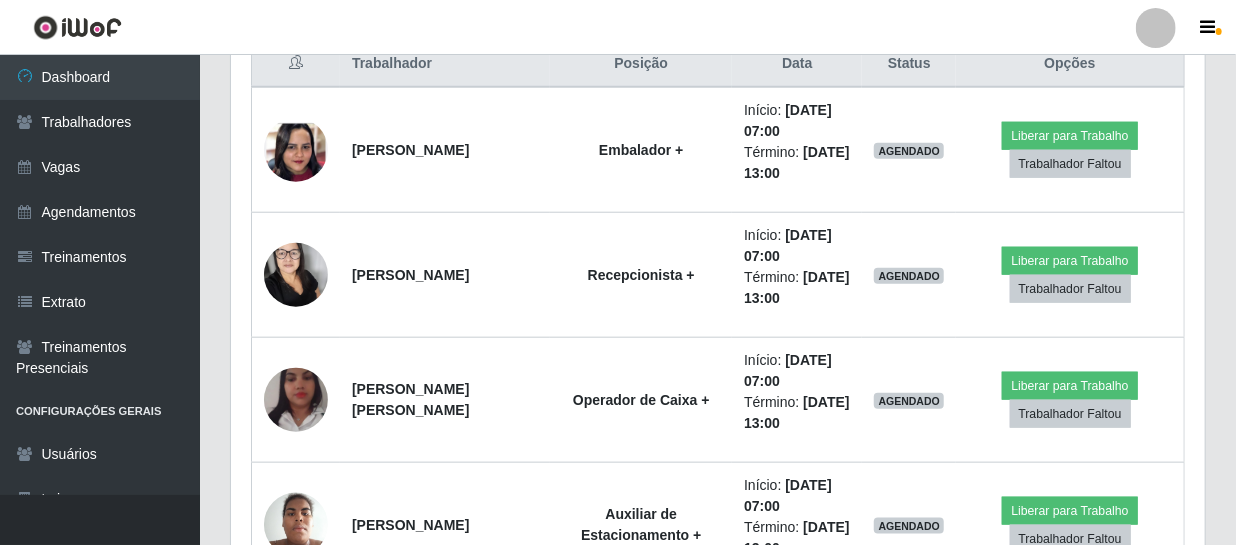 scroll, scrollTop: 999585, scrollLeft: 999025, axis: both 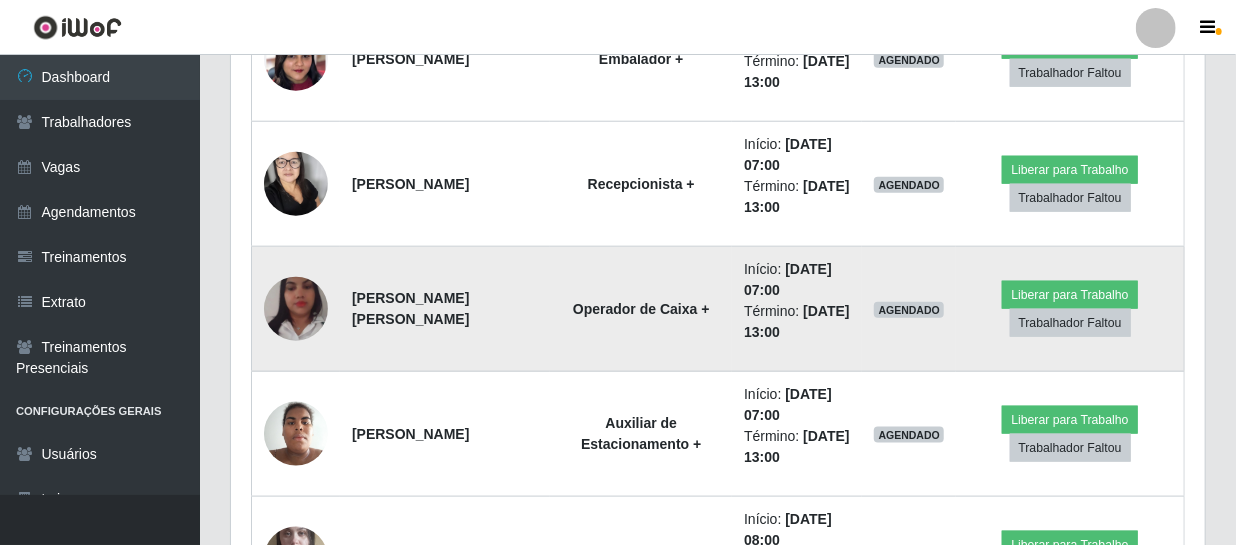 click at bounding box center [296, 309] 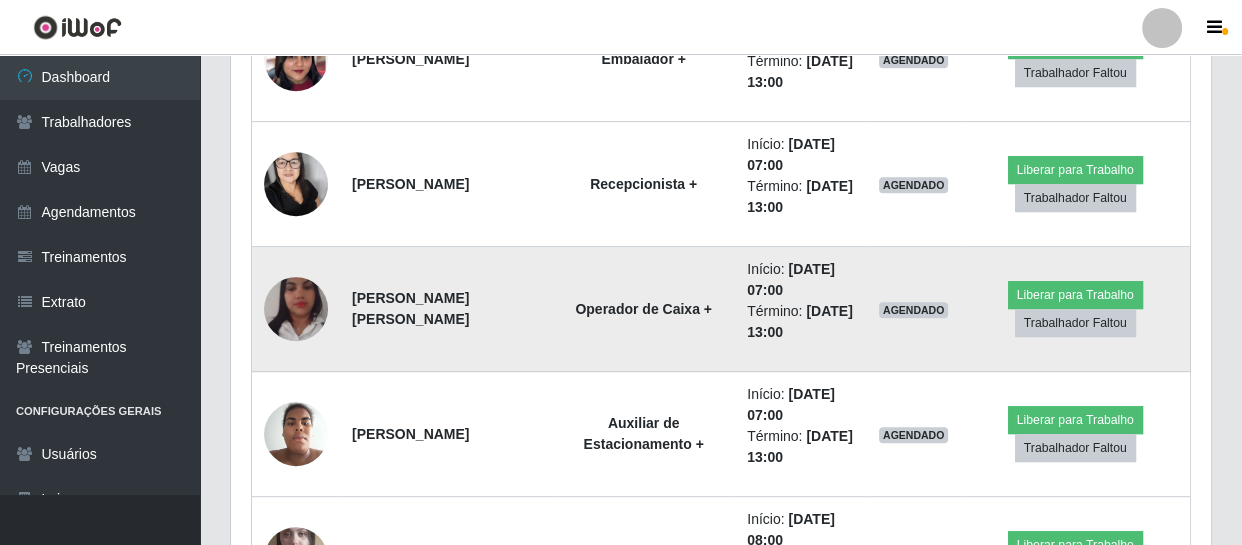 scroll, scrollTop: 999585, scrollLeft: 999033, axis: both 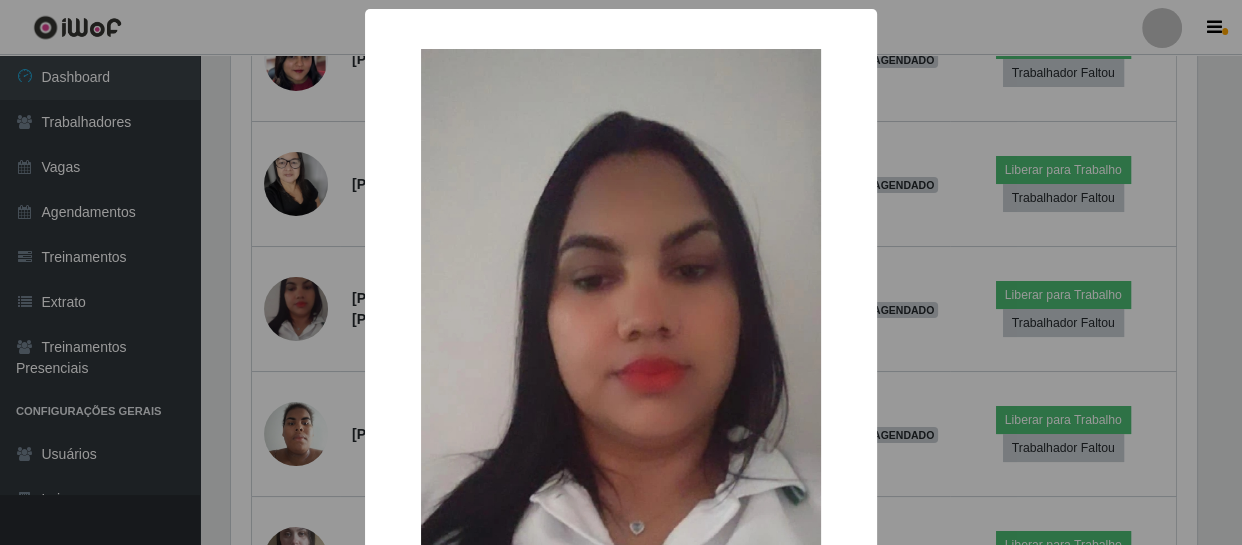 click on "× OK Cancel" at bounding box center [621, 272] 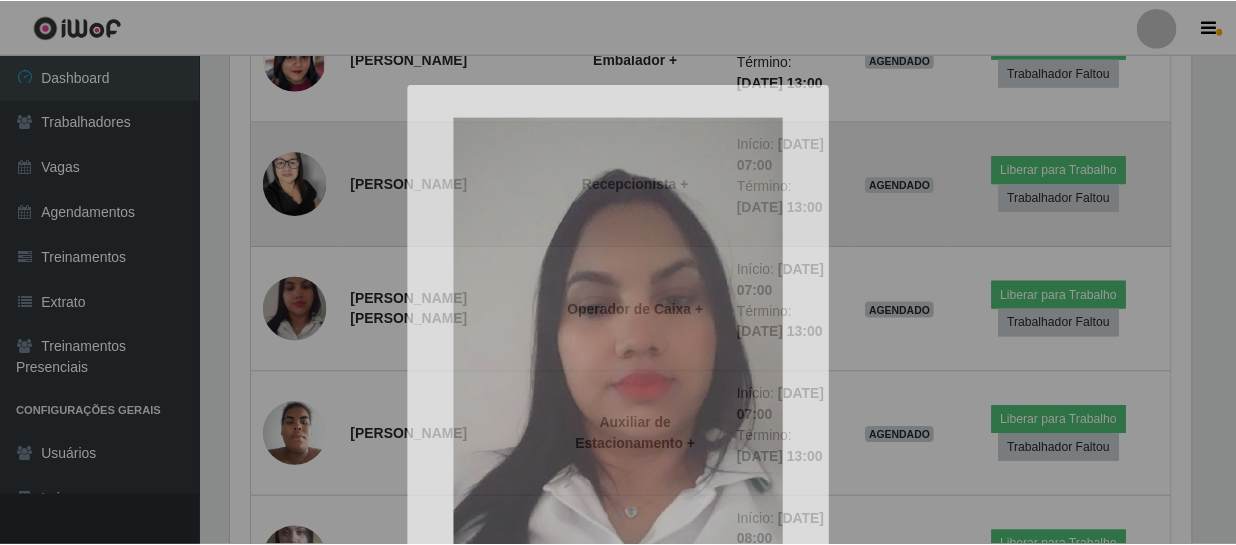 scroll, scrollTop: 999585, scrollLeft: 999025, axis: both 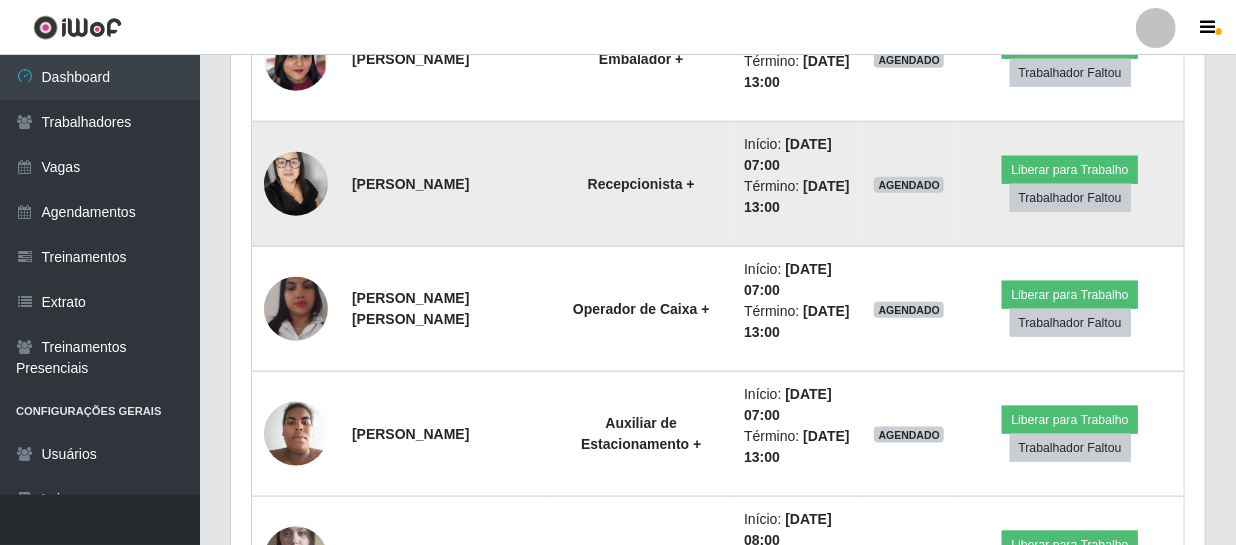 click at bounding box center (296, 184) 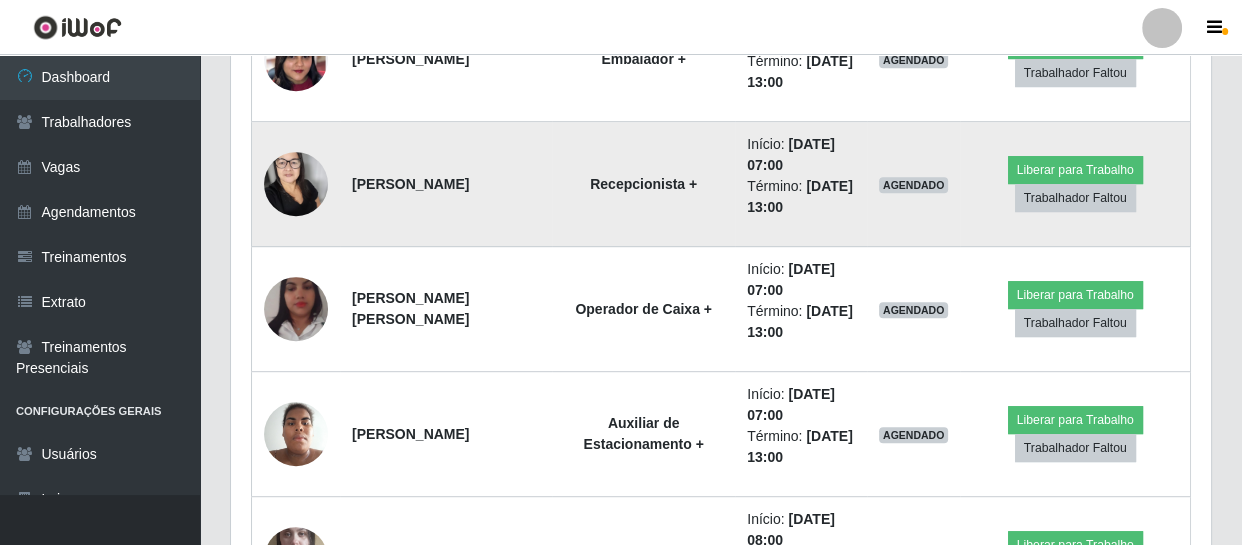 scroll, scrollTop: 999585, scrollLeft: 999033, axis: both 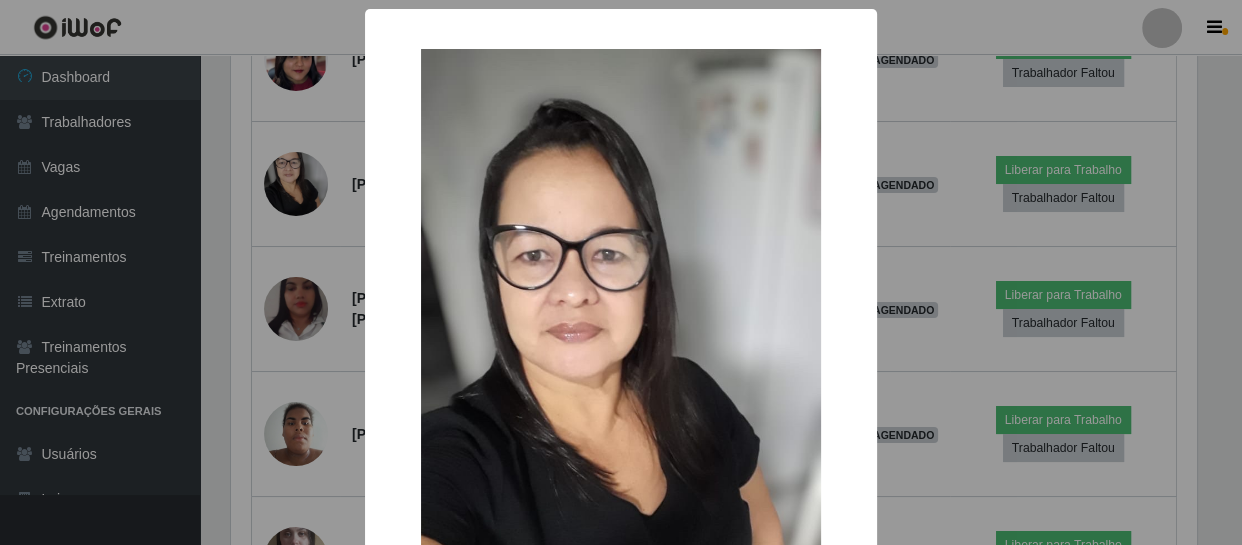 click on "× OK Cancel" at bounding box center [621, 272] 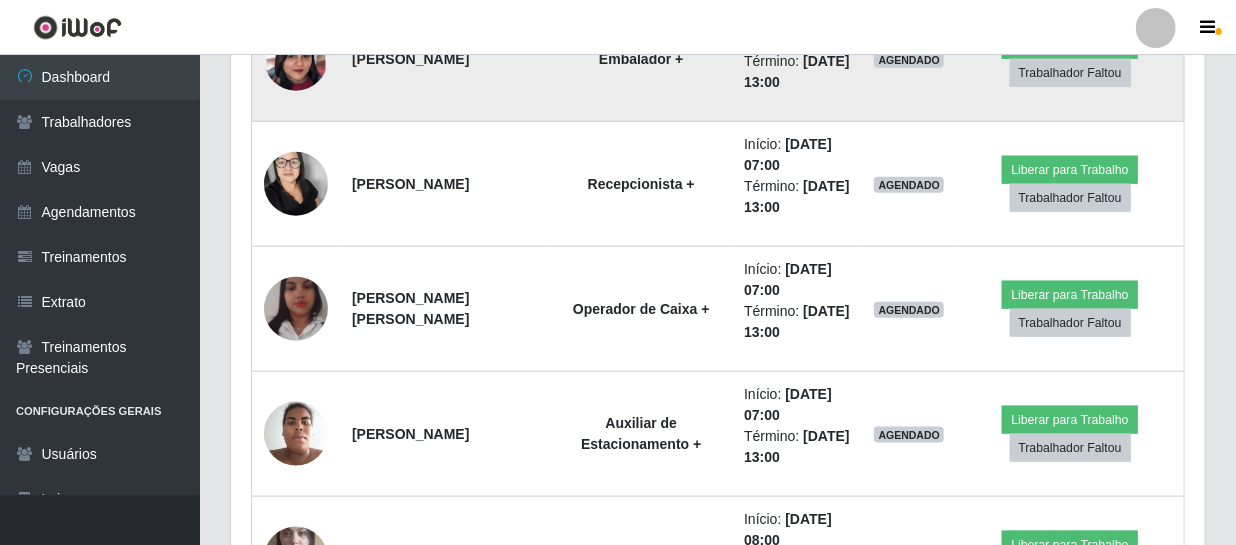 scroll, scrollTop: 999585, scrollLeft: 999025, axis: both 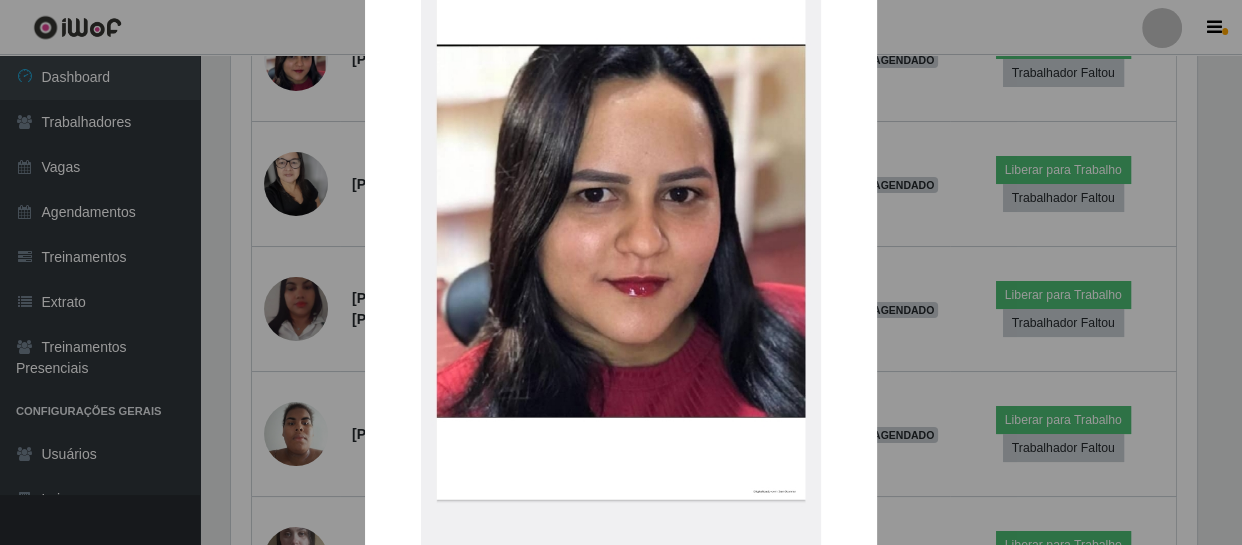 click on "× OK Cancel" at bounding box center (621, 272) 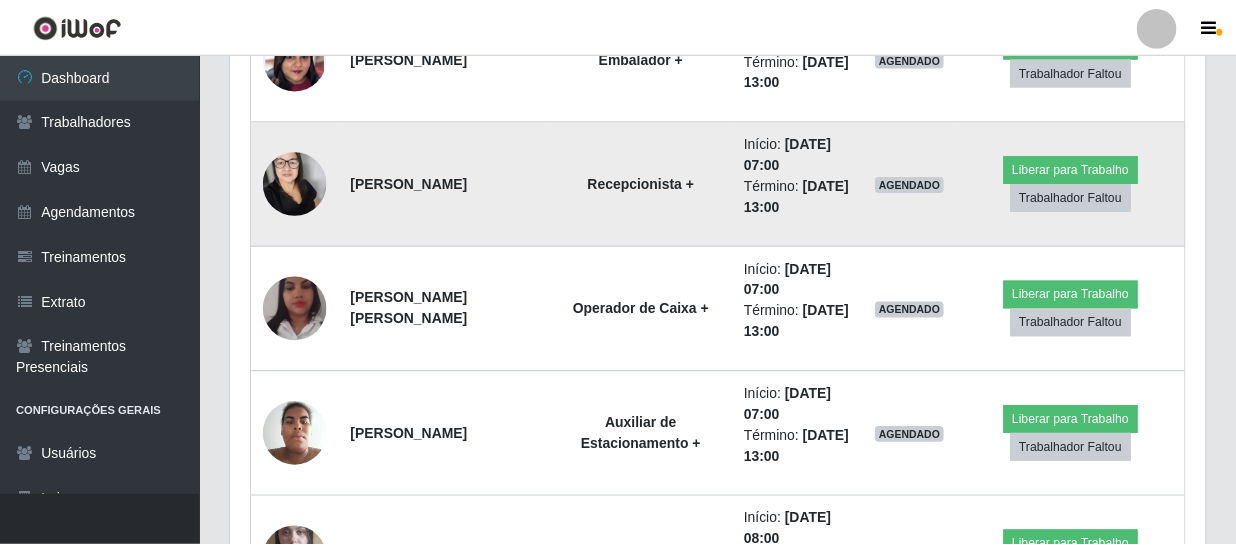 scroll, scrollTop: 999585, scrollLeft: 999025, axis: both 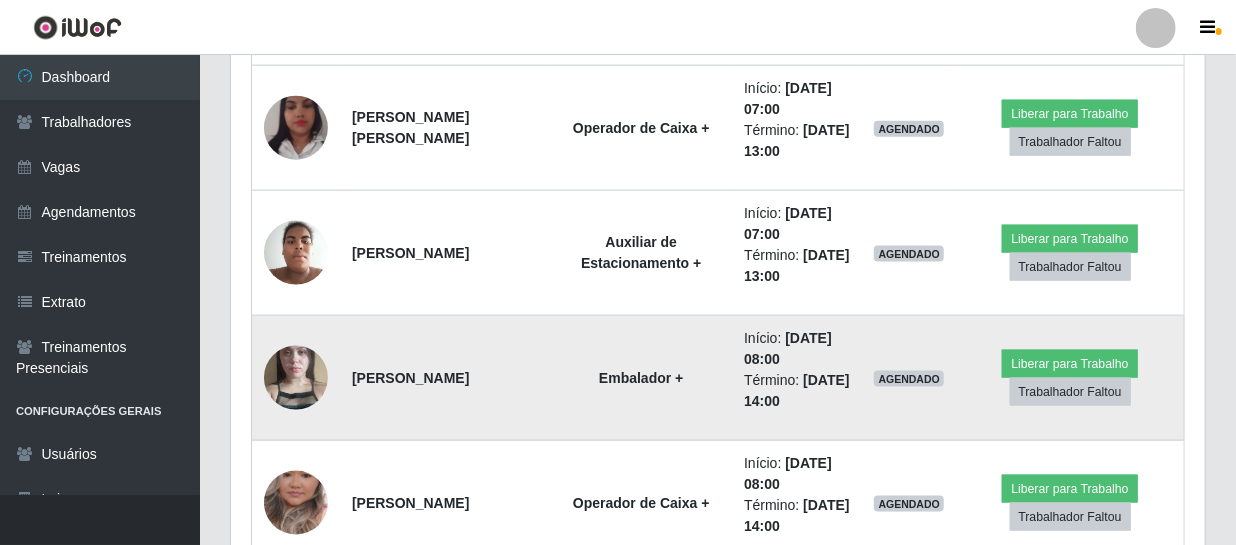click at bounding box center [296, 378] 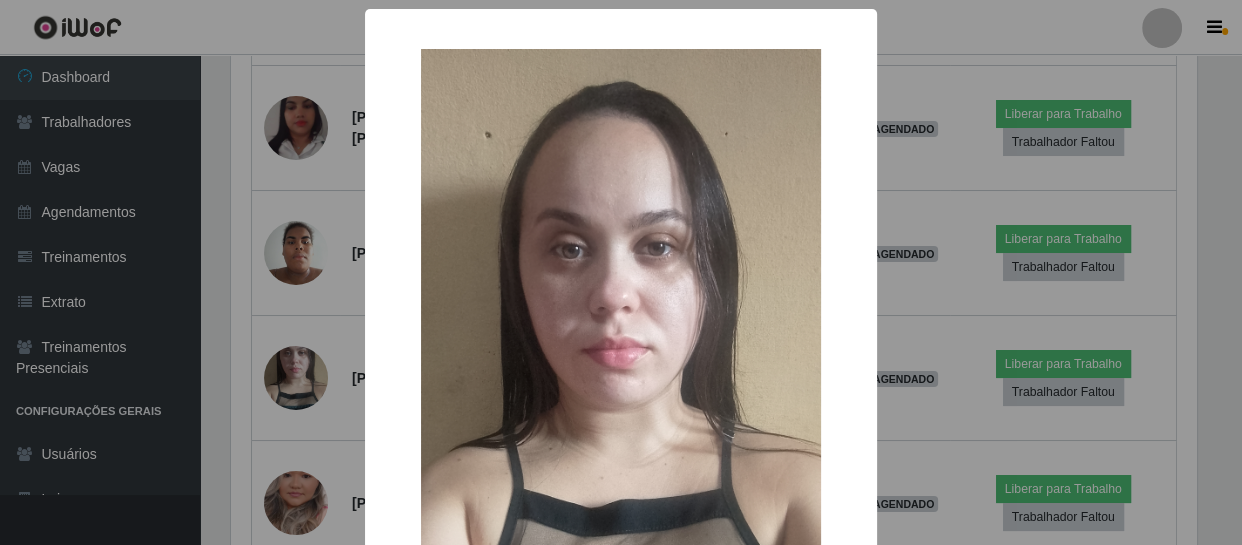 click on "× OK Cancel" at bounding box center [621, 272] 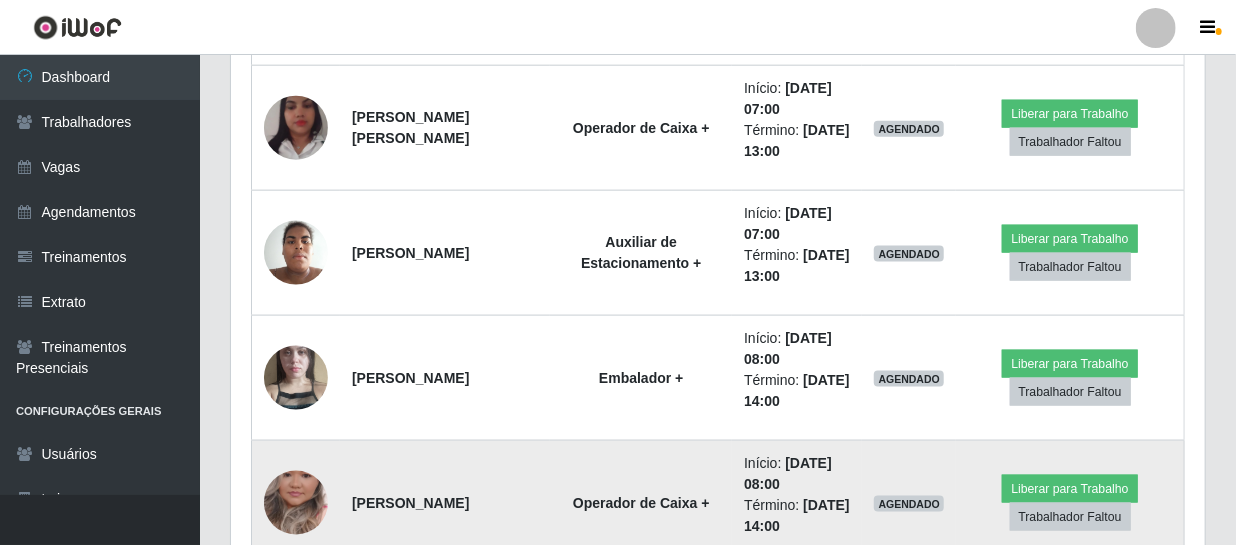 click at bounding box center [296, 503] 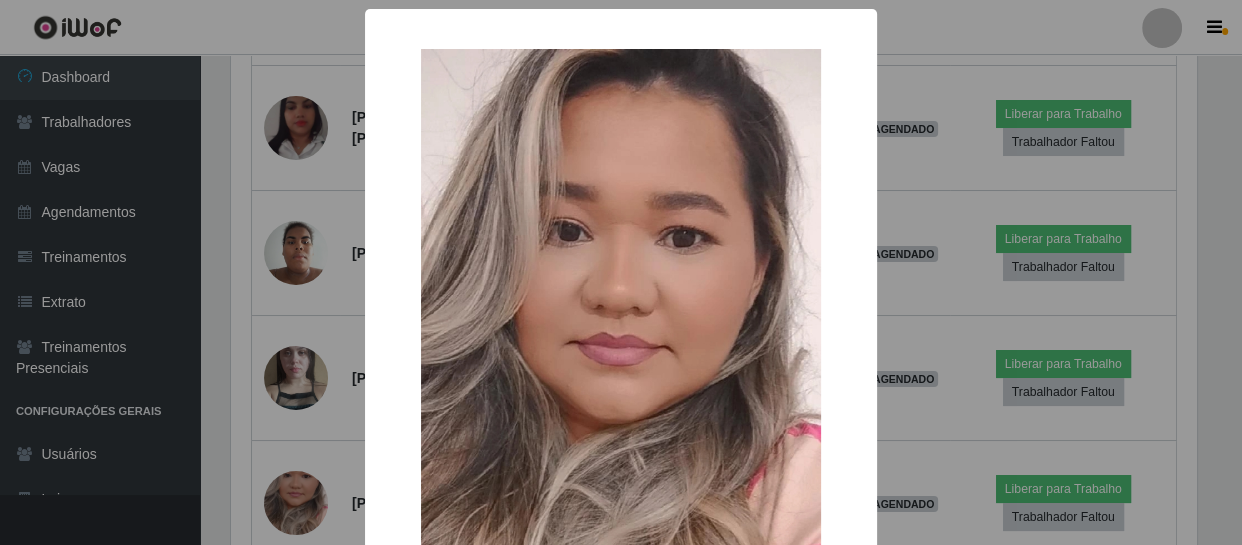 click on "× OK Cancel" at bounding box center [621, 272] 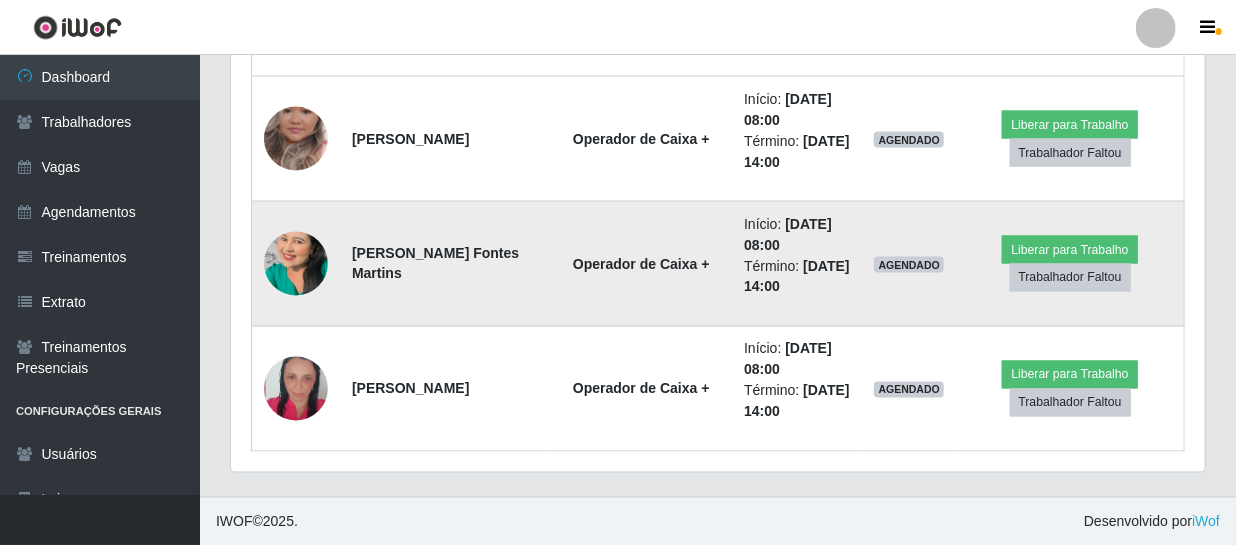 click at bounding box center (296, 264) 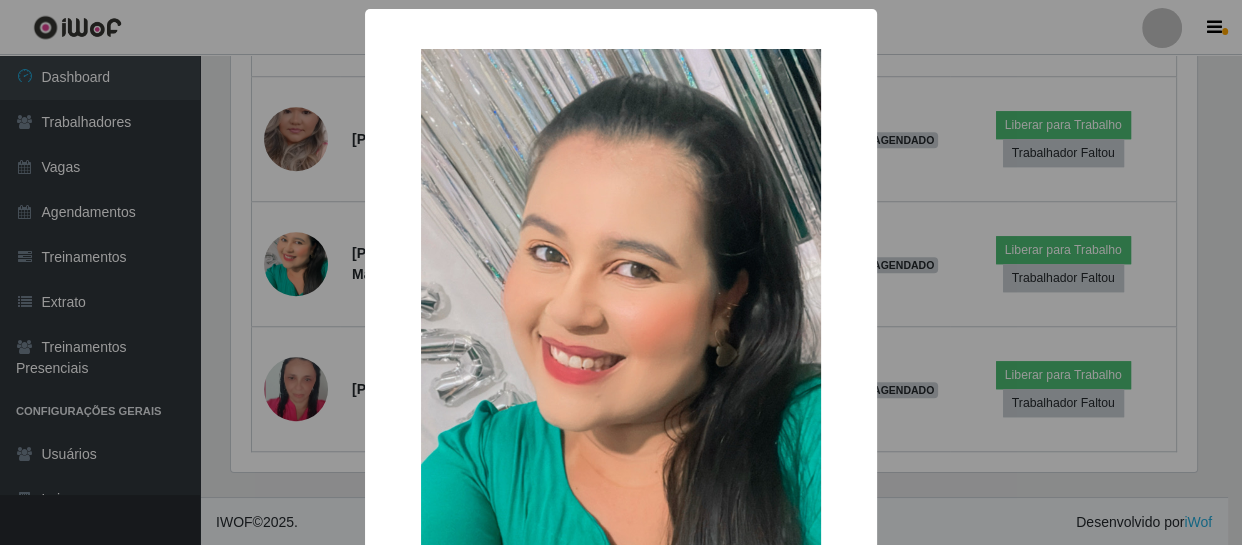 click on "× OK Cancel" at bounding box center (621, 272) 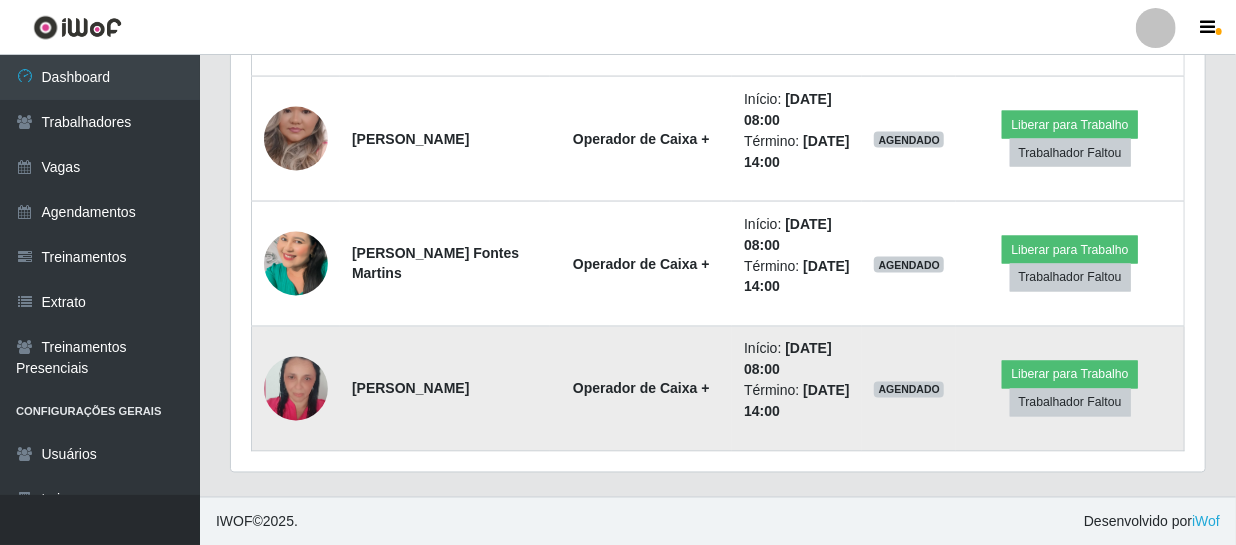 click at bounding box center [296, 389] 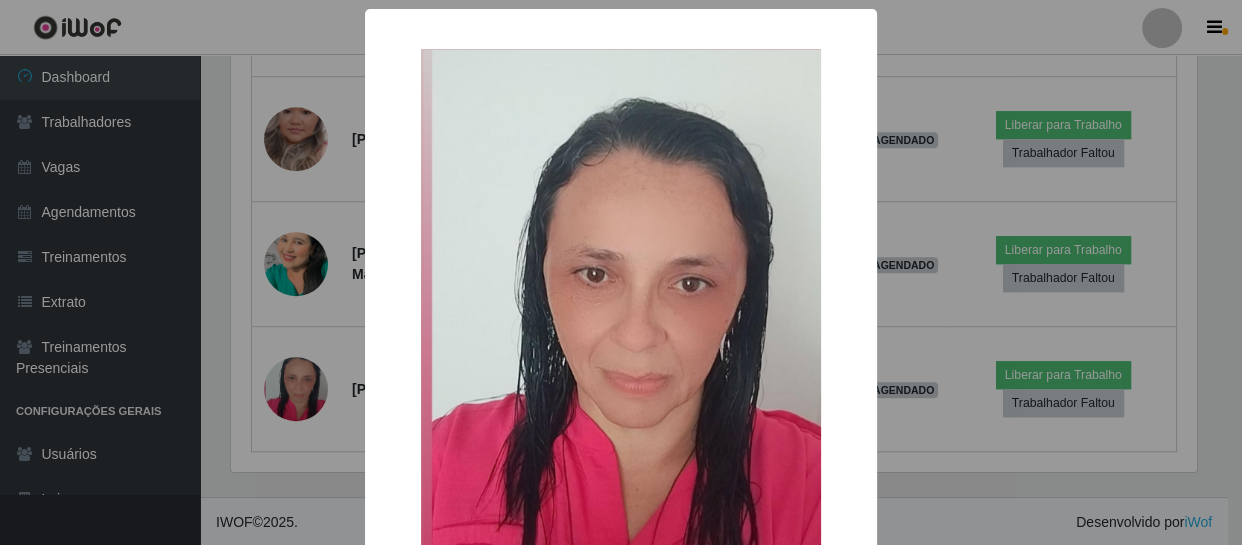 click on "× OK Cancel" at bounding box center (621, 272) 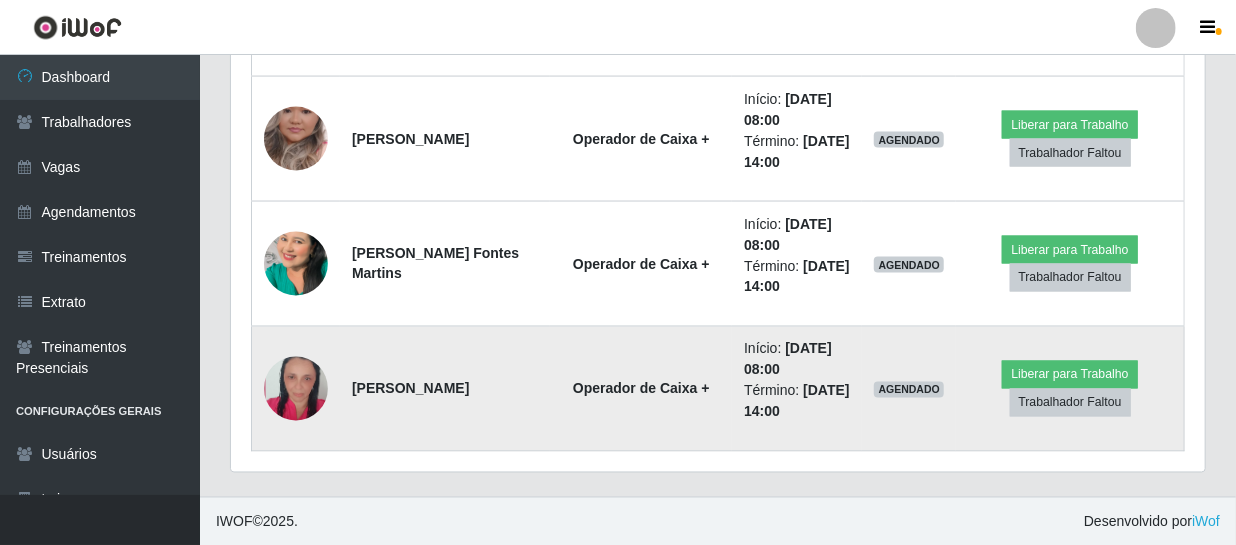 click at bounding box center [296, 389] 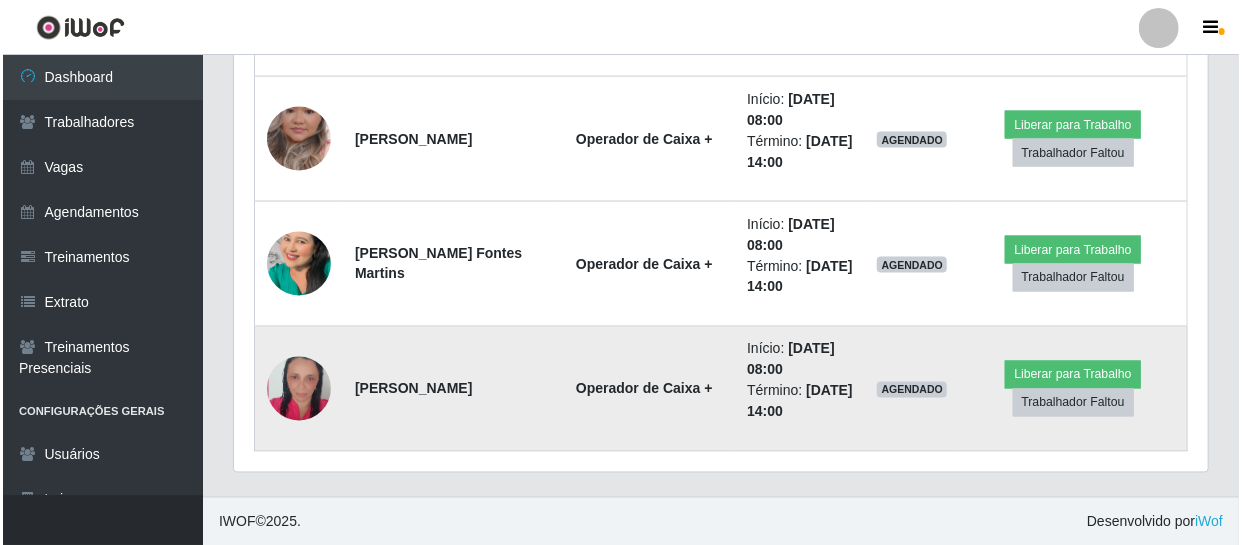 scroll, scrollTop: 415, scrollLeft: 965, axis: both 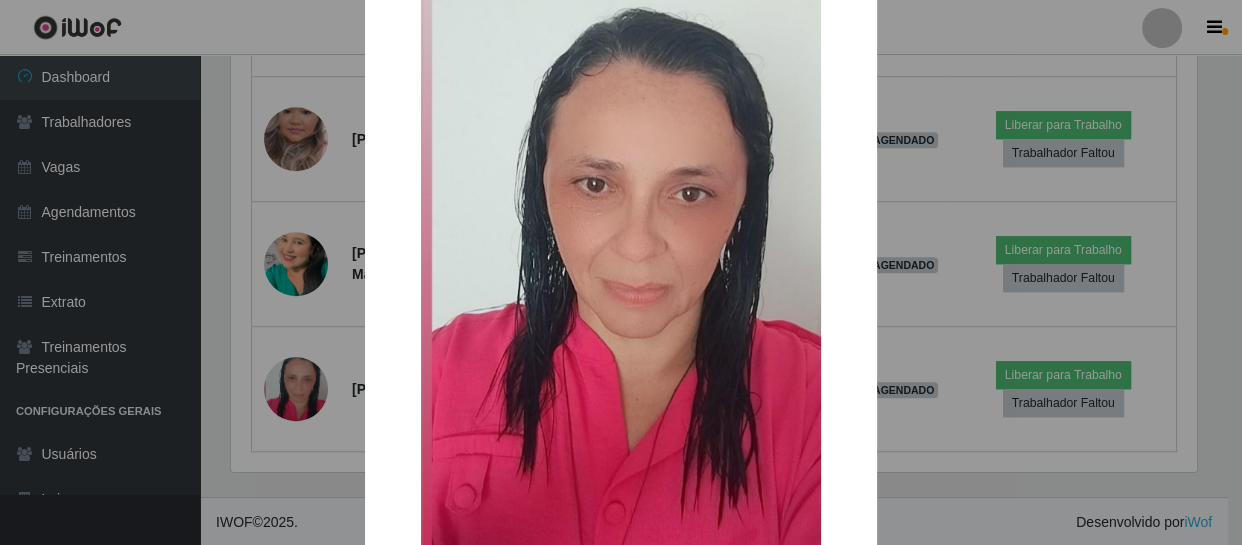 click on "× OK Cancel" at bounding box center [621, 272] 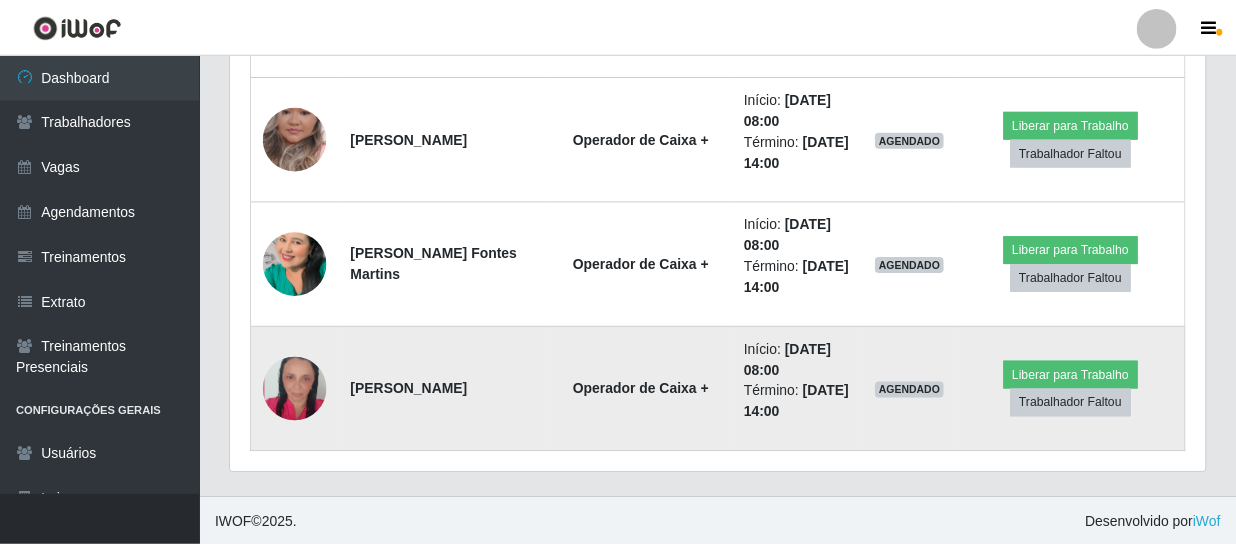scroll, scrollTop: 999585, scrollLeft: 999025, axis: both 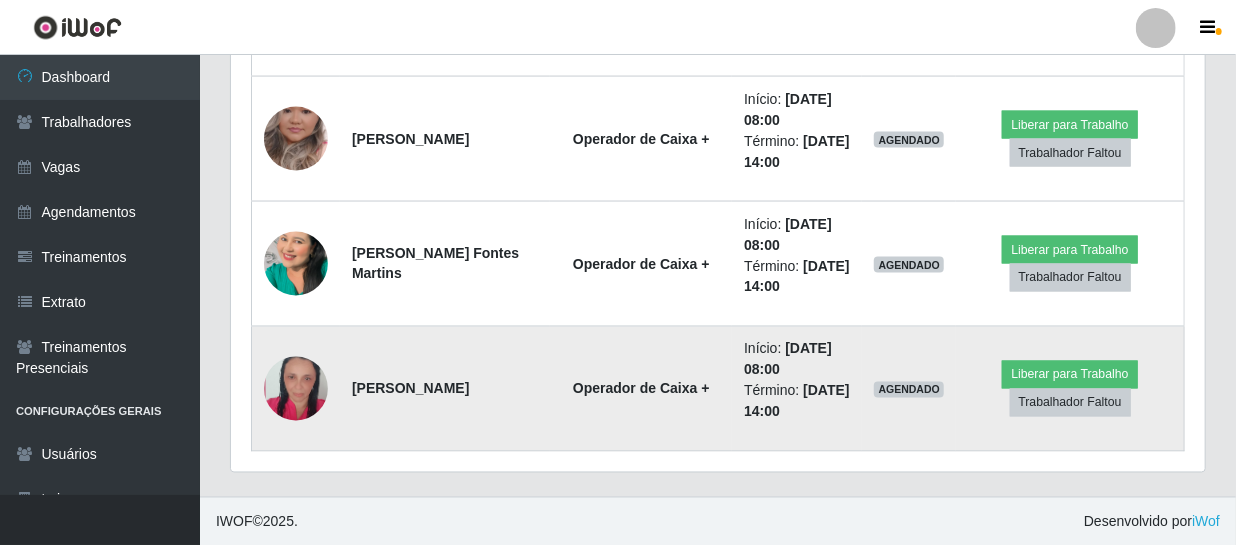 click on "[PERSON_NAME]" at bounding box center (410, 389) 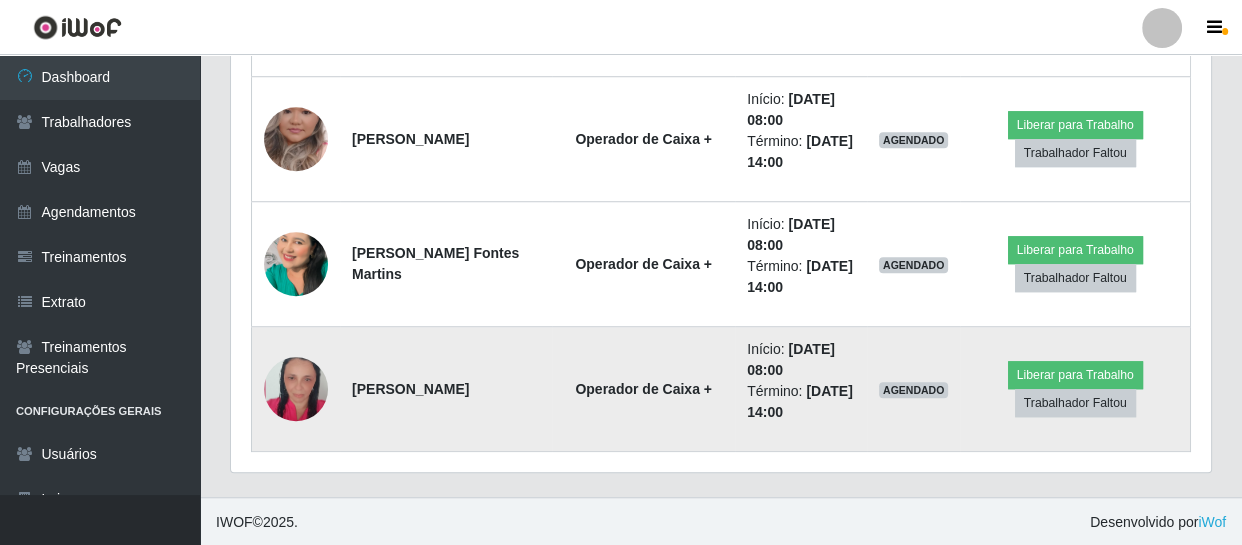 scroll, scrollTop: 999585, scrollLeft: 999033, axis: both 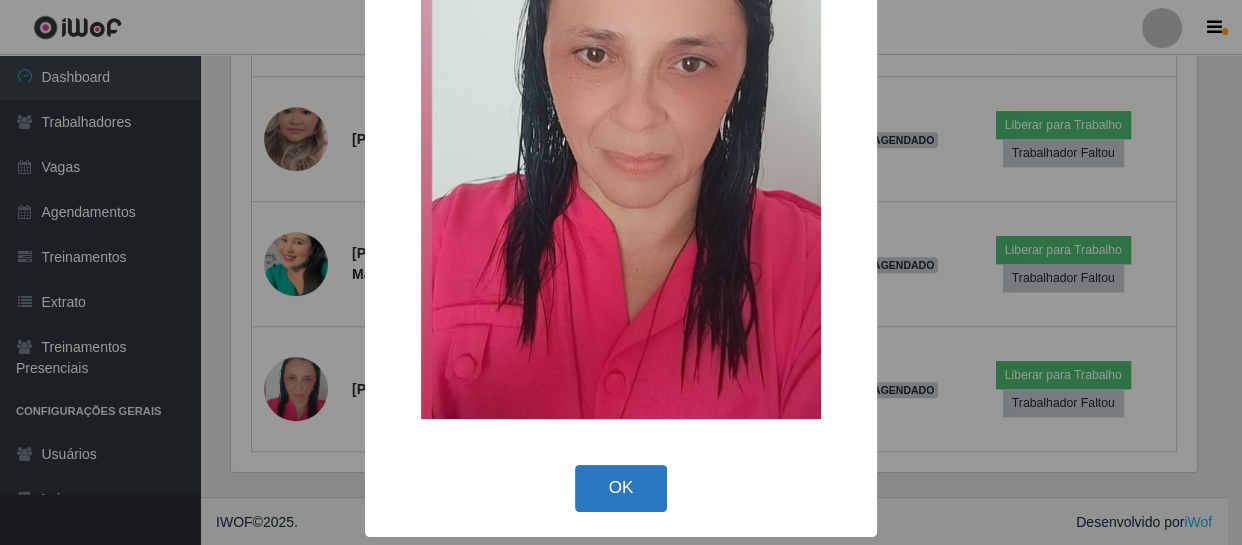 click on "OK" at bounding box center (621, 488) 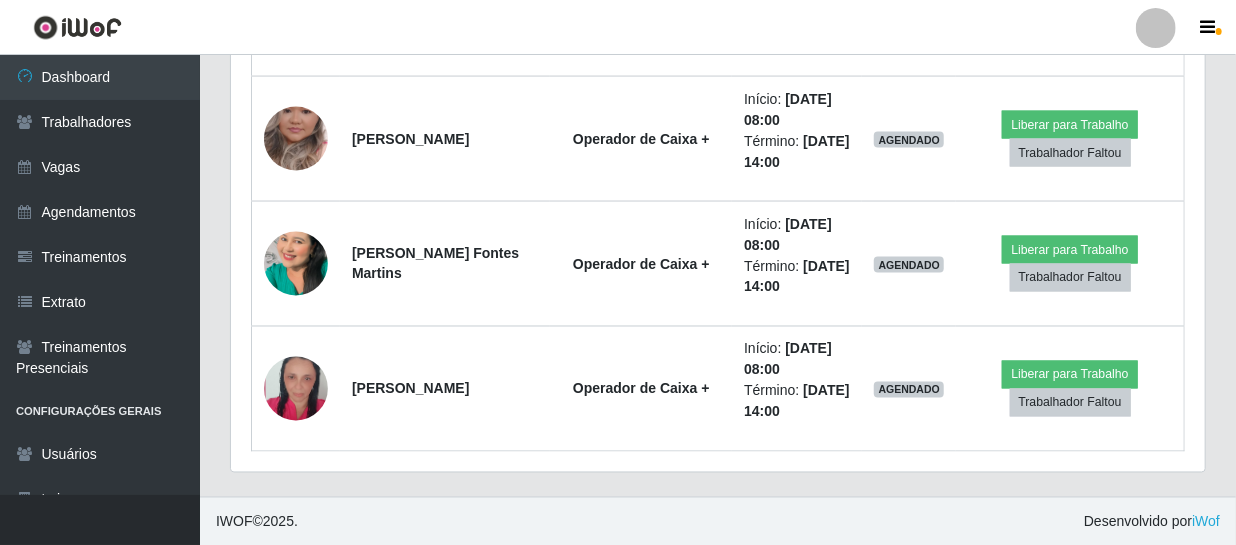 scroll, scrollTop: 999585, scrollLeft: 999025, axis: both 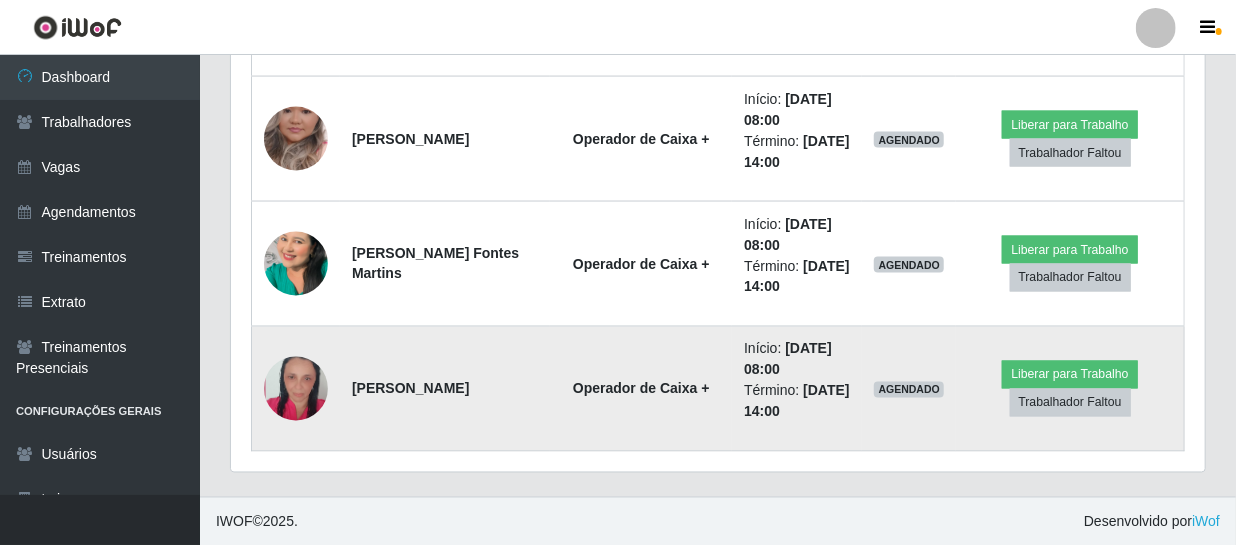 click on "[PERSON_NAME]" at bounding box center (410, 389) 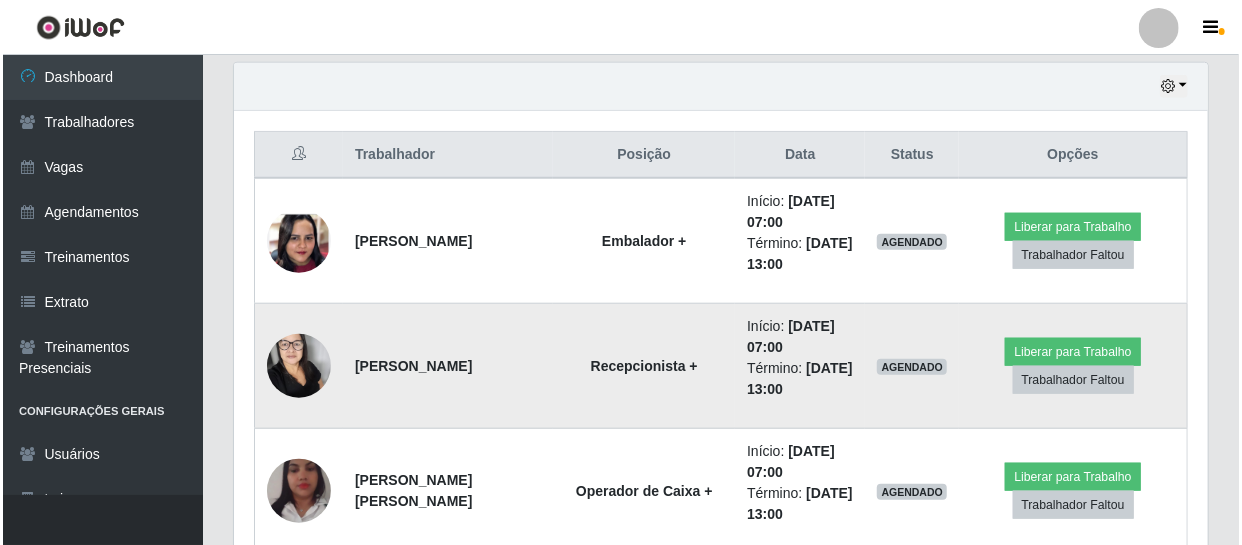 scroll, scrollTop: 789, scrollLeft: 0, axis: vertical 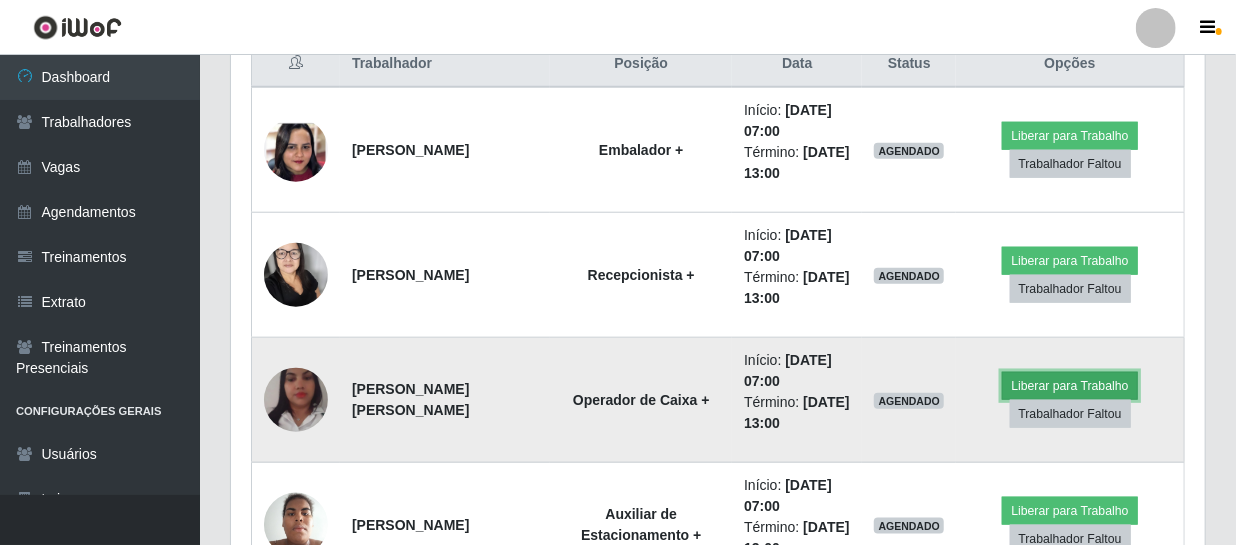 click on "Liberar para Trabalho" at bounding box center (1069, 386) 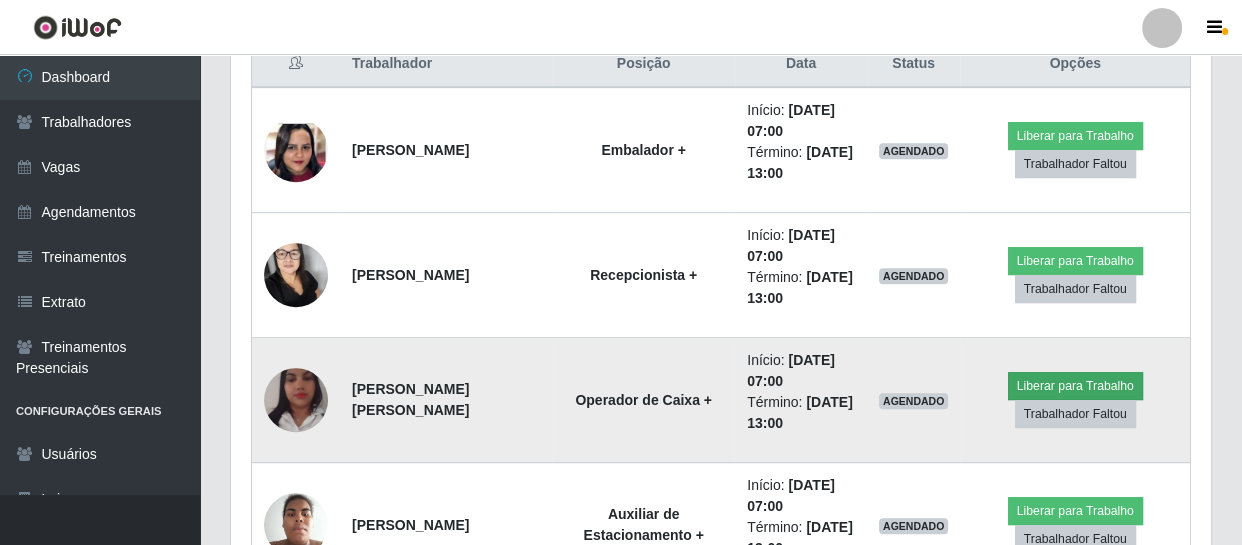 scroll, scrollTop: 999585, scrollLeft: 999033, axis: both 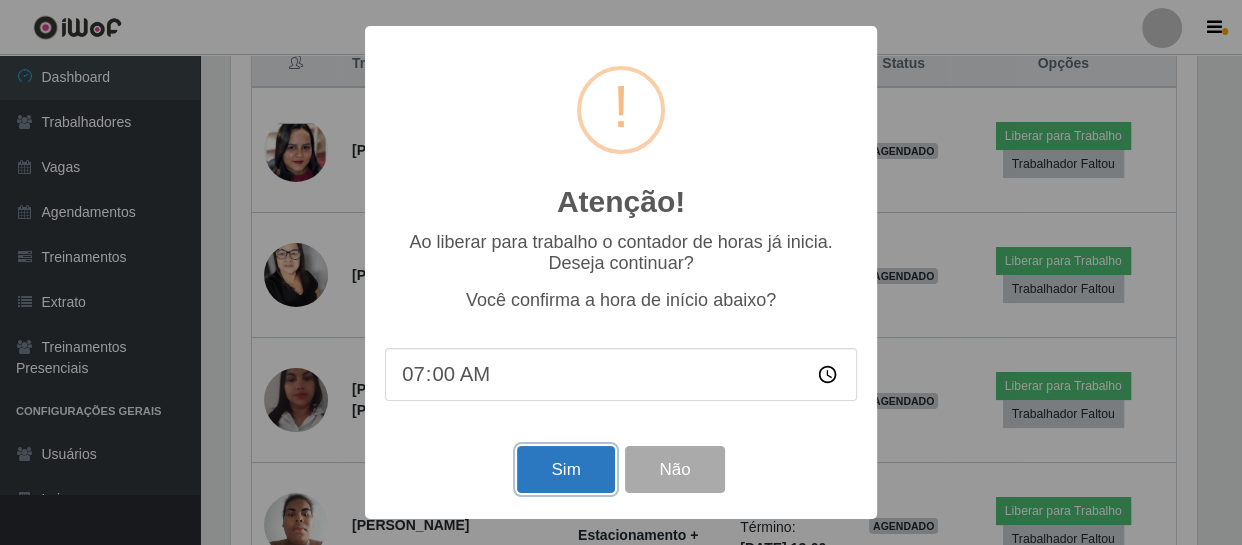 click on "Sim" at bounding box center (565, 469) 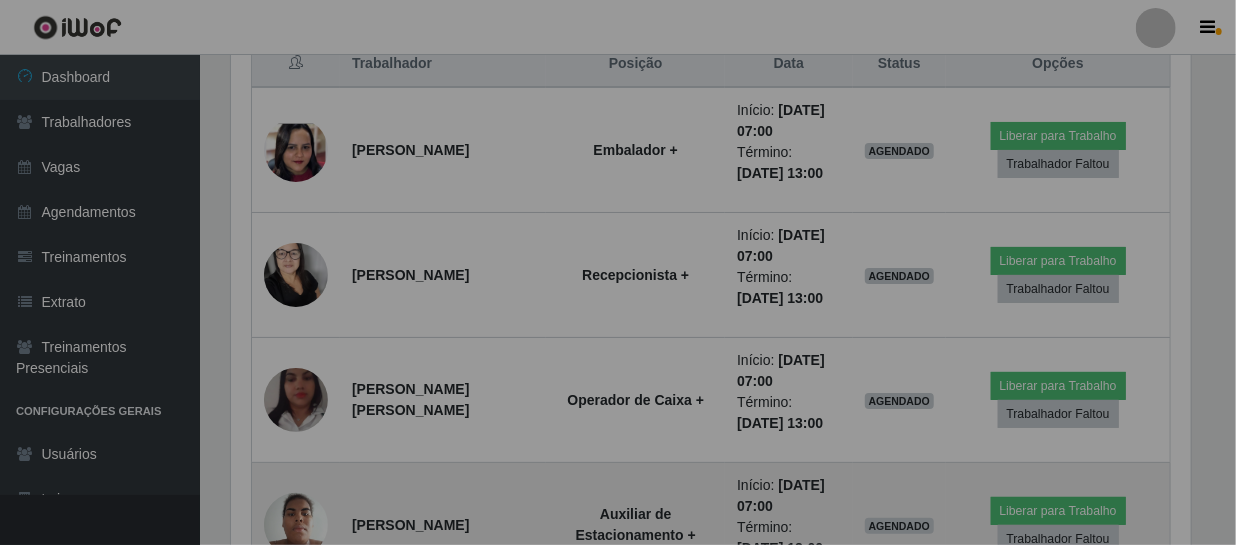 scroll, scrollTop: 999585, scrollLeft: 999025, axis: both 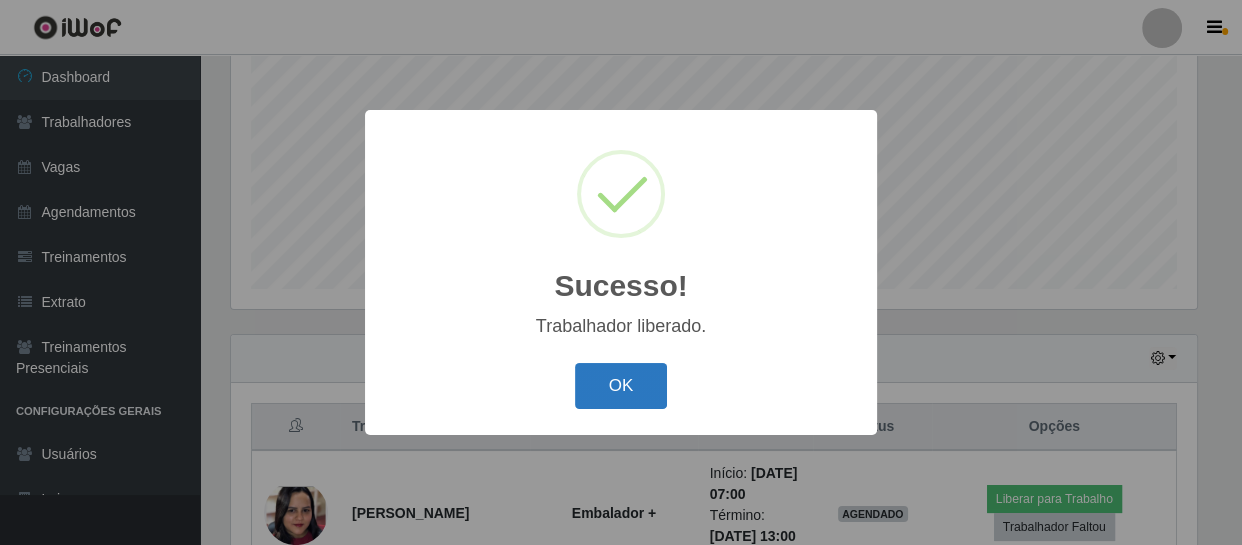 click on "OK" at bounding box center (621, 386) 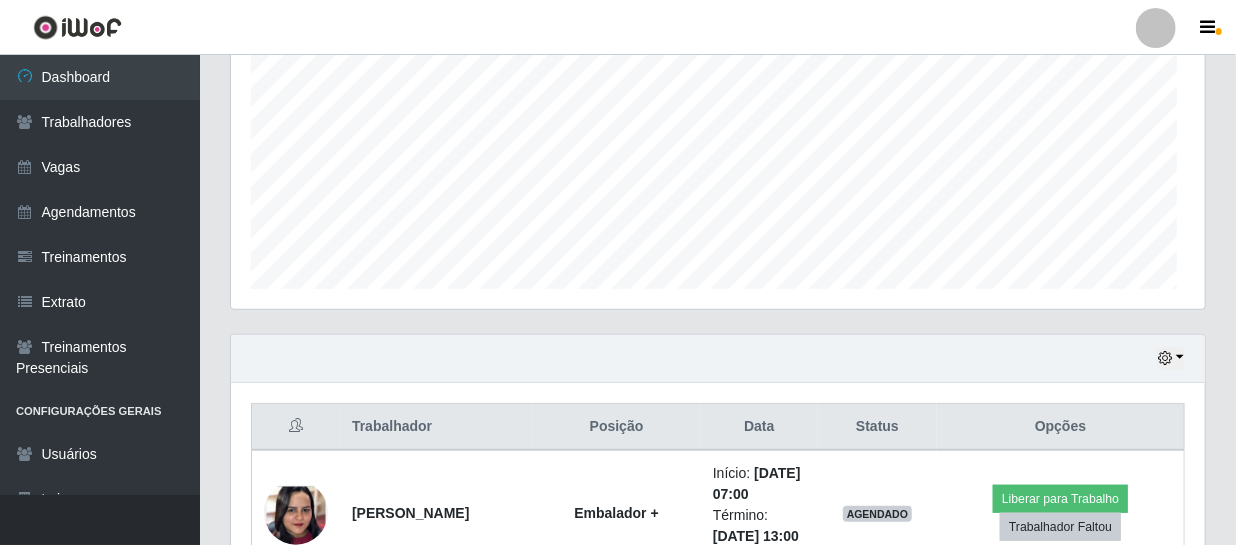 scroll, scrollTop: 999585, scrollLeft: 999025, axis: both 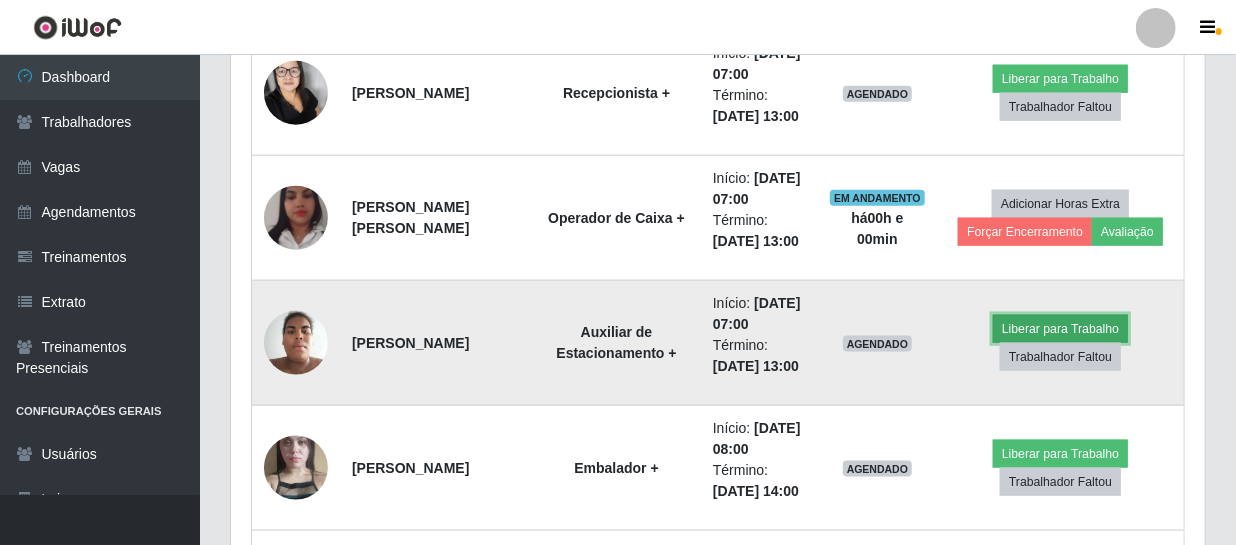 click on "Liberar para Trabalho" at bounding box center (1060, 329) 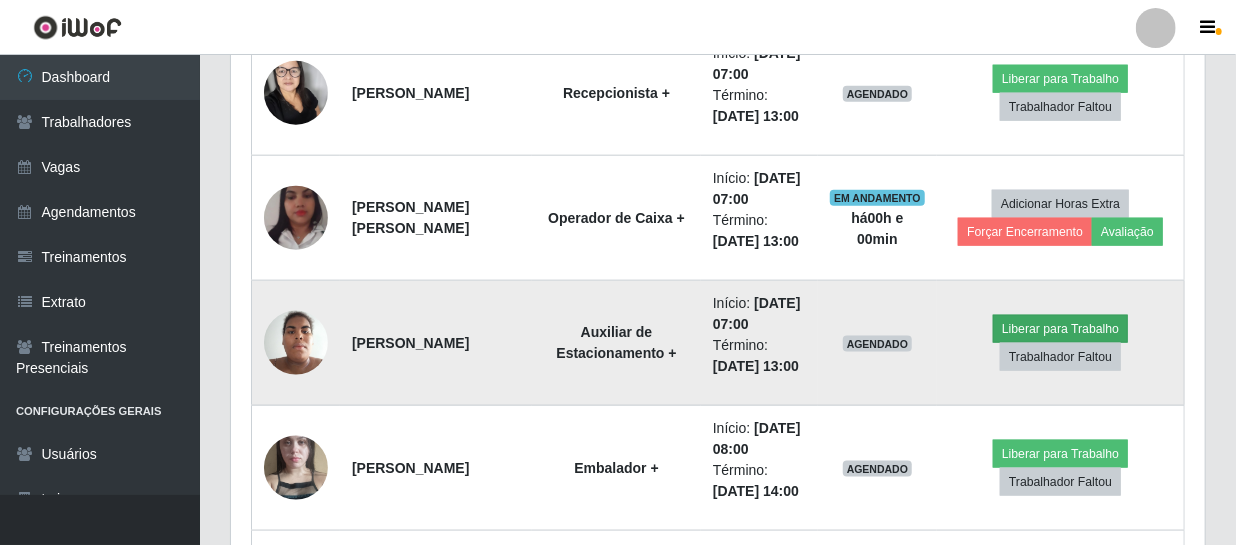 scroll, scrollTop: 999585, scrollLeft: 999033, axis: both 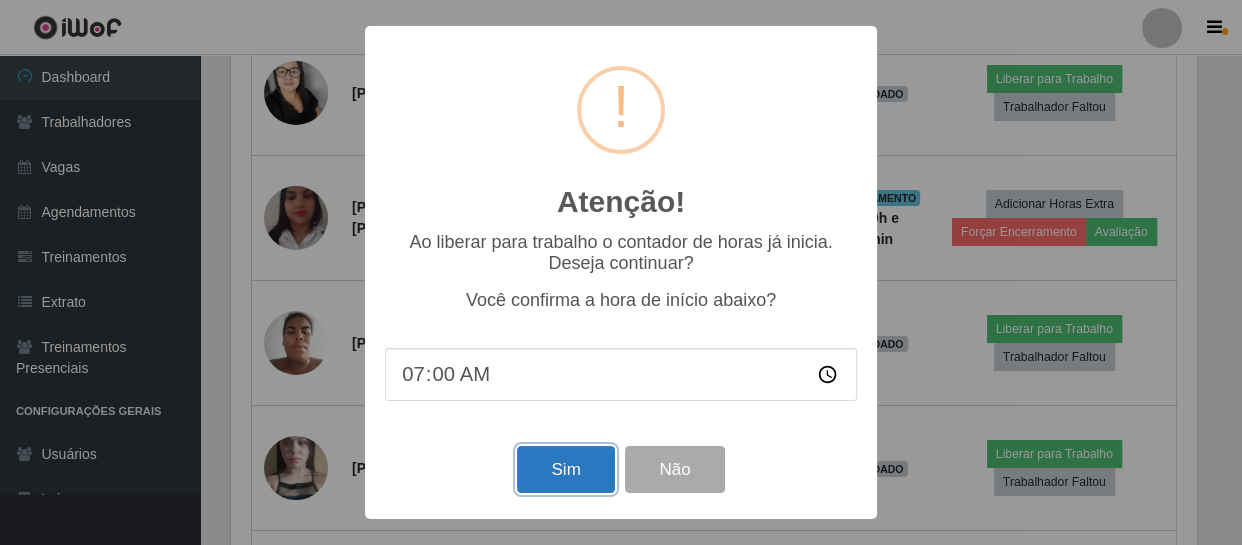 click on "Sim" at bounding box center [565, 469] 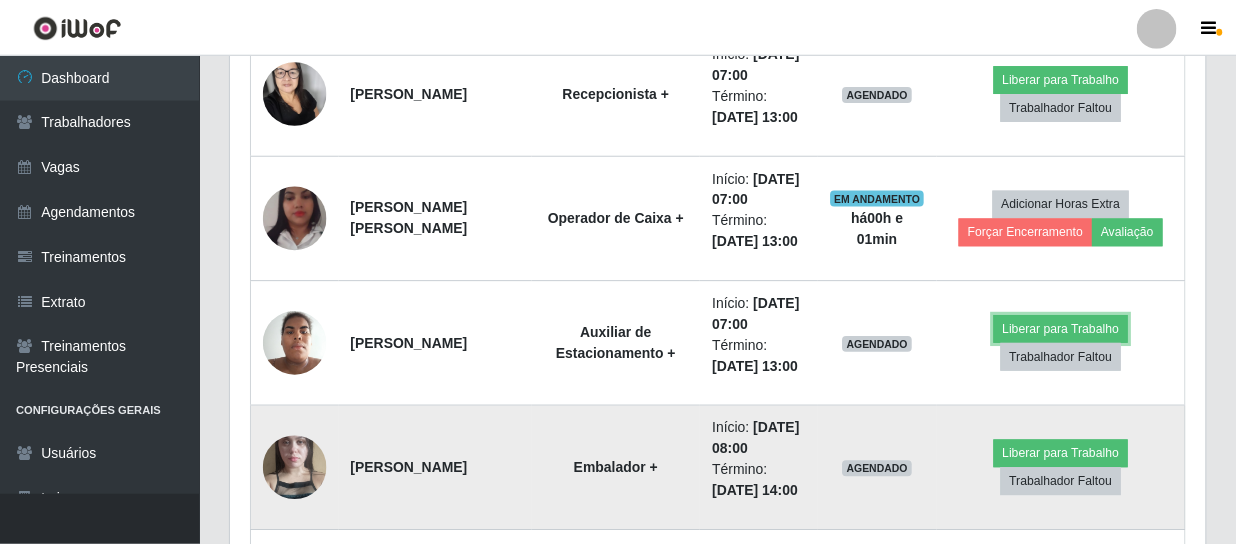 scroll, scrollTop: 999585, scrollLeft: 999025, axis: both 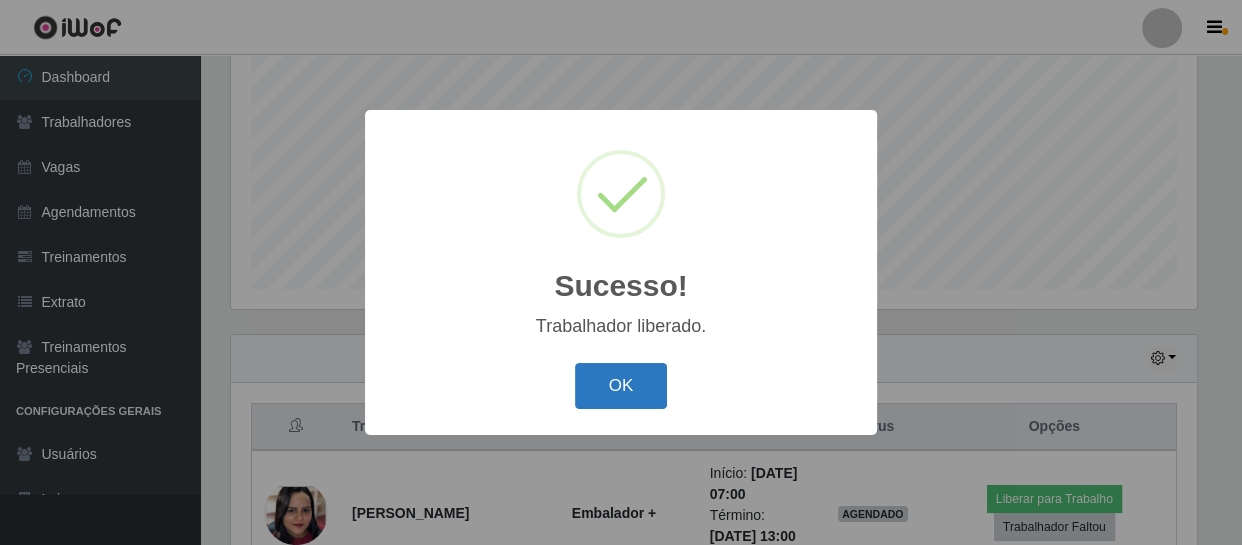 click on "OK" at bounding box center [621, 386] 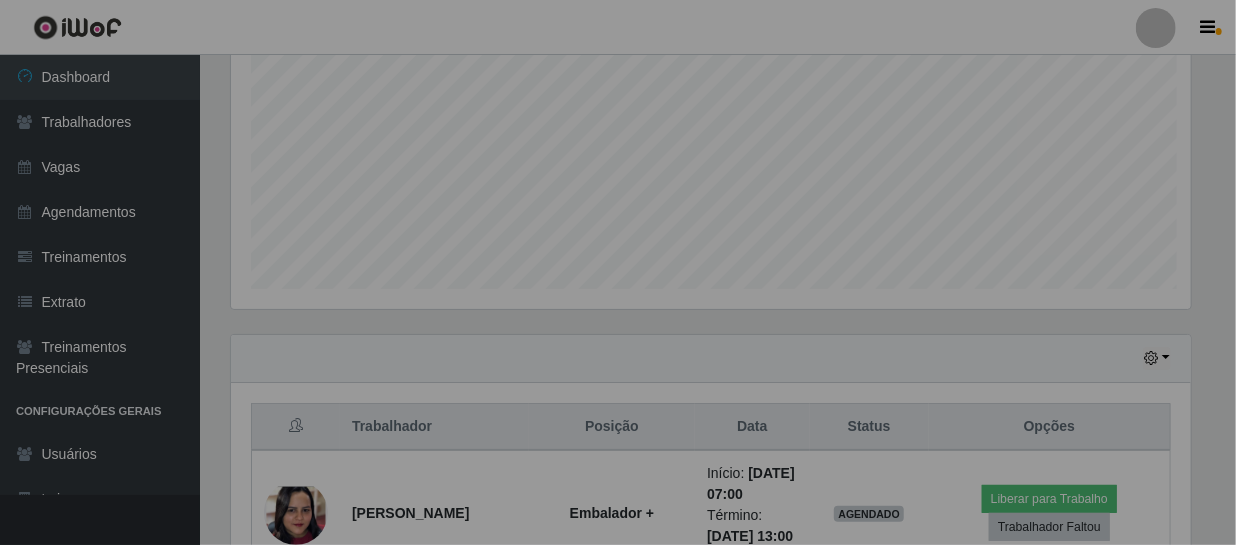 scroll, scrollTop: 999585, scrollLeft: 999025, axis: both 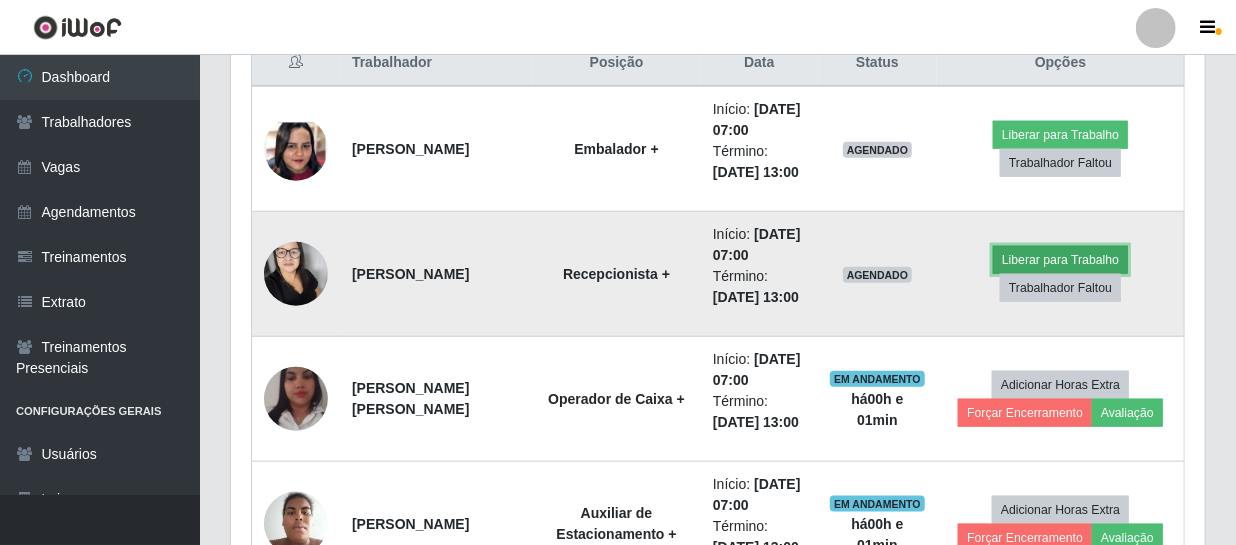 click on "Liberar para Trabalho" at bounding box center (1060, 260) 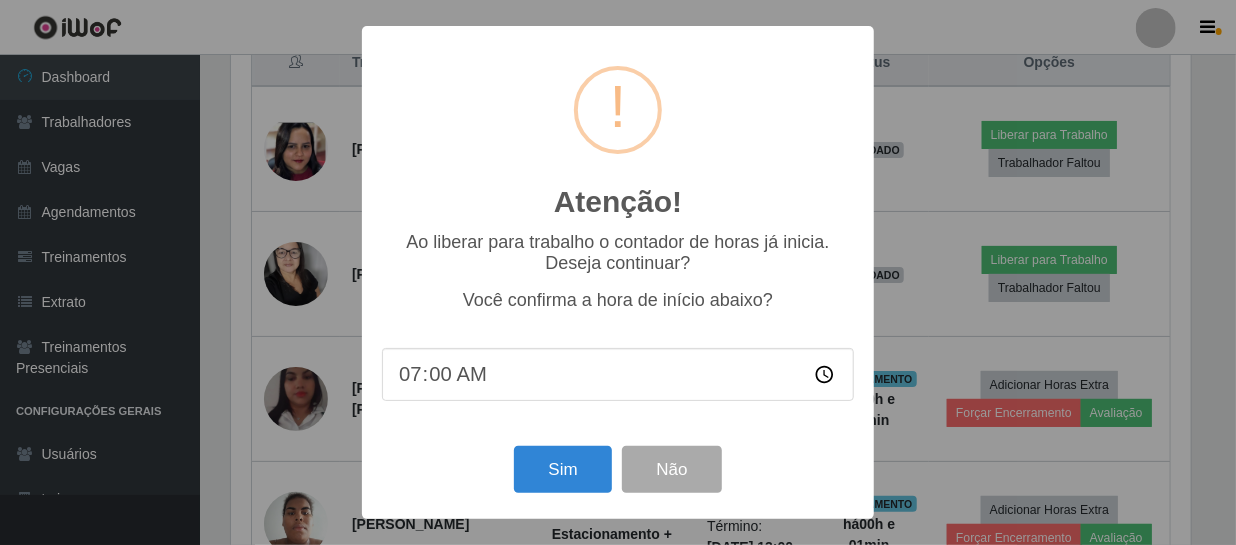 scroll, scrollTop: 999585, scrollLeft: 999033, axis: both 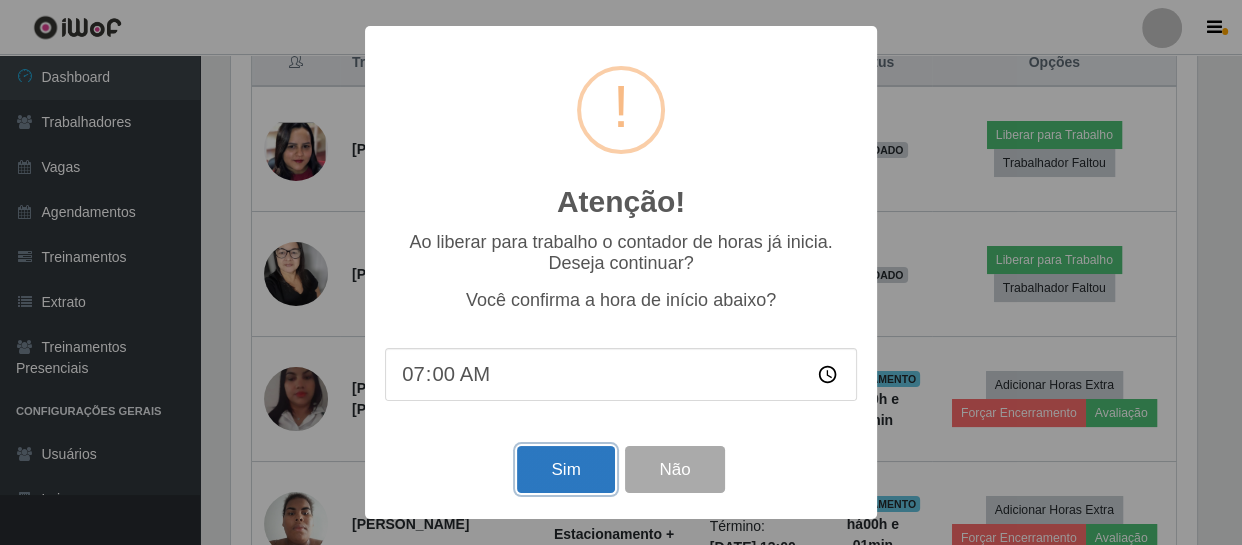 click on "Sim" at bounding box center [565, 469] 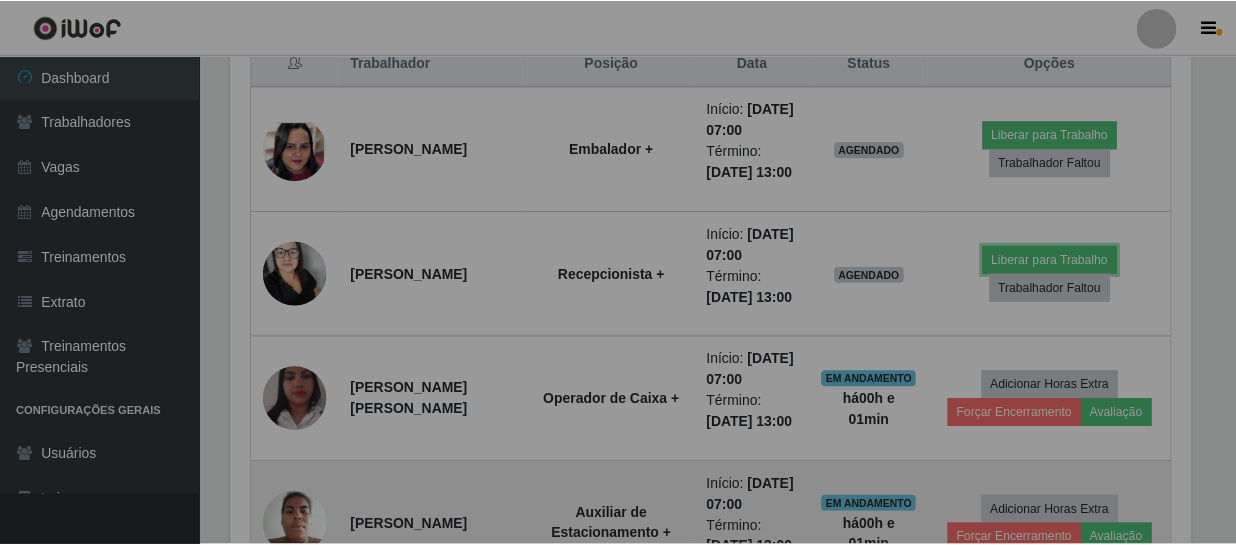 scroll, scrollTop: 999585, scrollLeft: 999025, axis: both 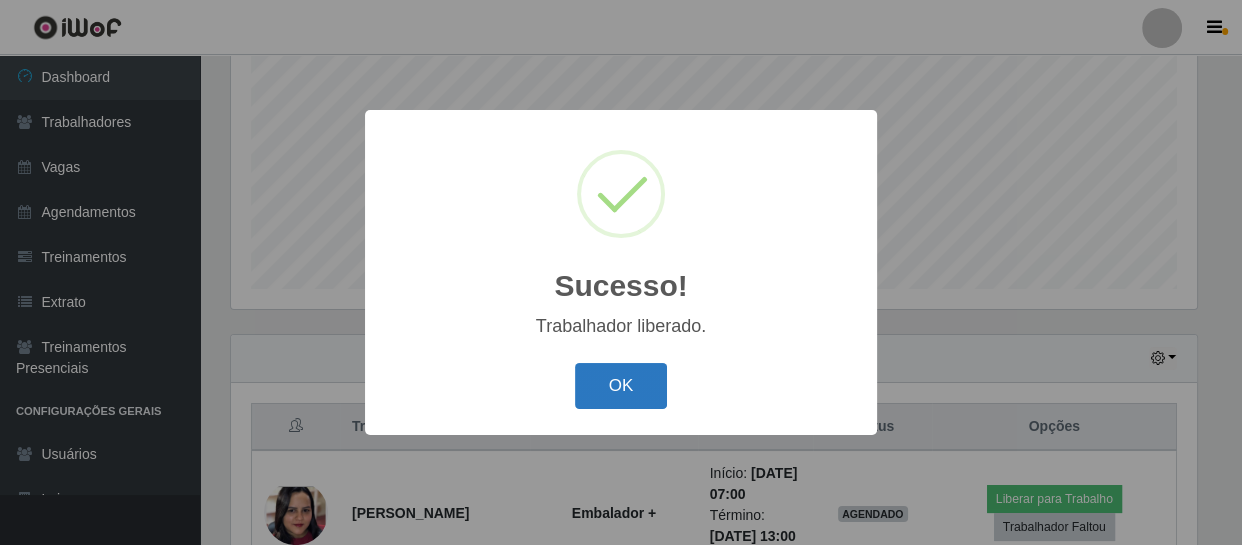 click on "OK" at bounding box center (621, 386) 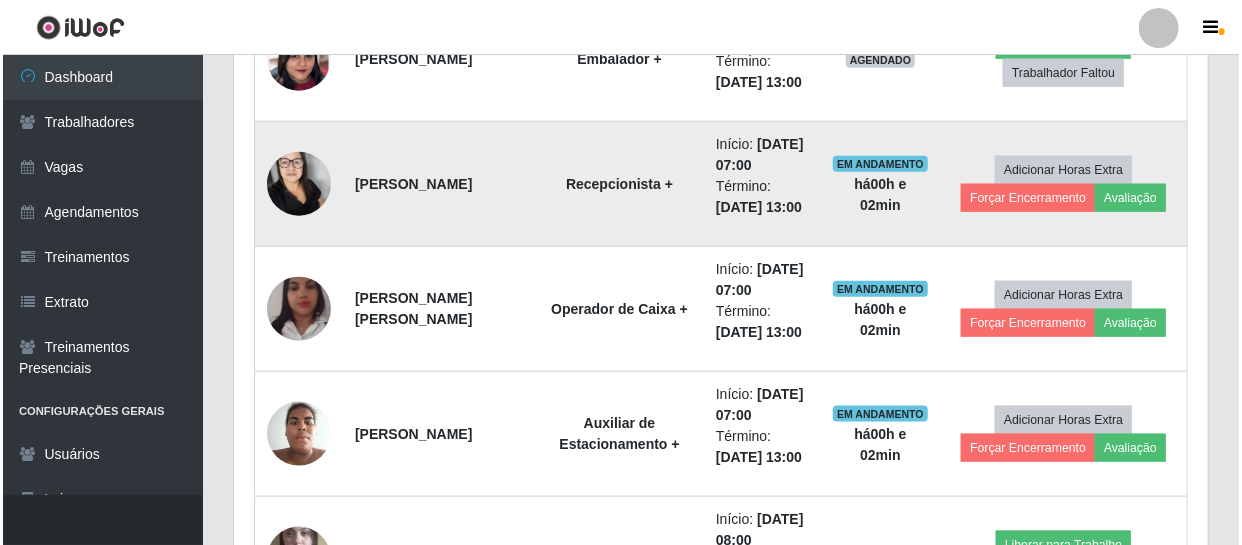 scroll, scrollTop: 790, scrollLeft: 0, axis: vertical 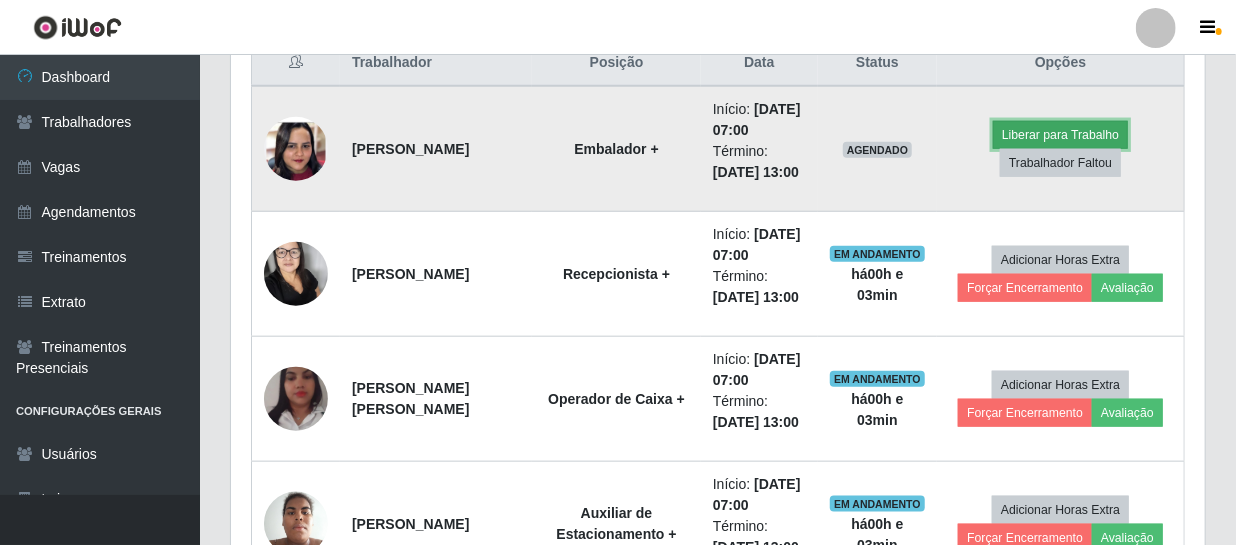 click on "Liberar para Trabalho" at bounding box center [1060, 135] 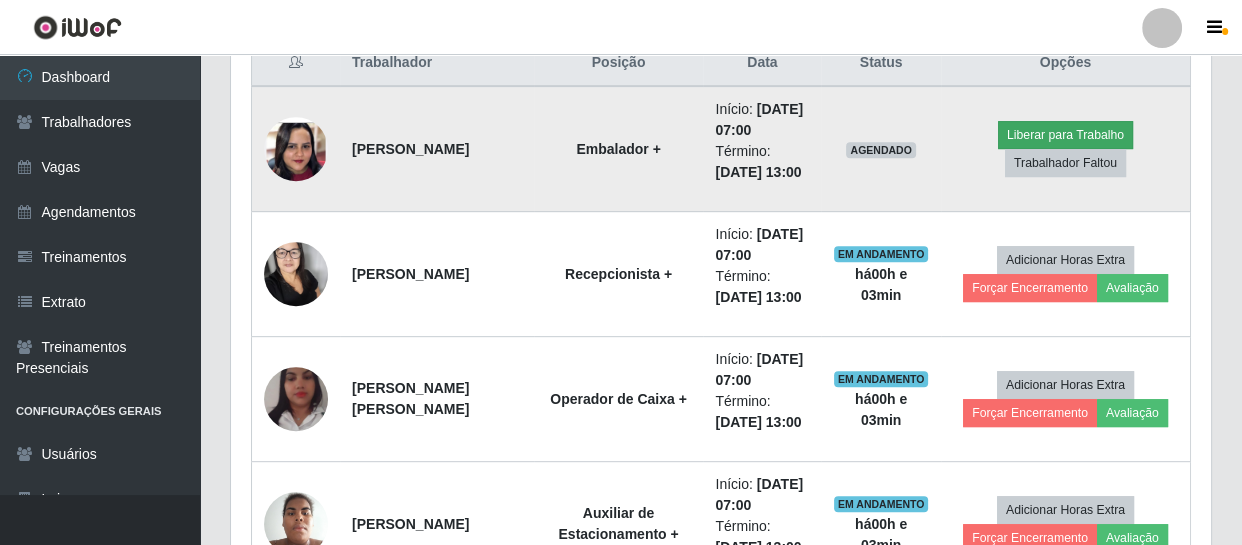 scroll, scrollTop: 999585, scrollLeft: 999033, axis: both 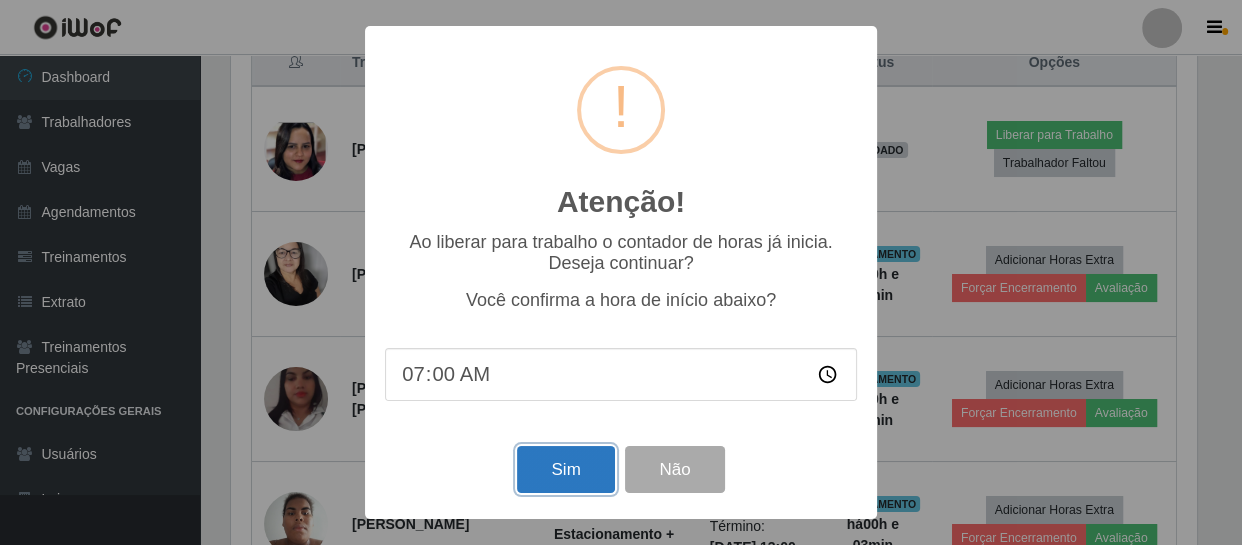 click on "Sim" at bounding box center [565, 469] 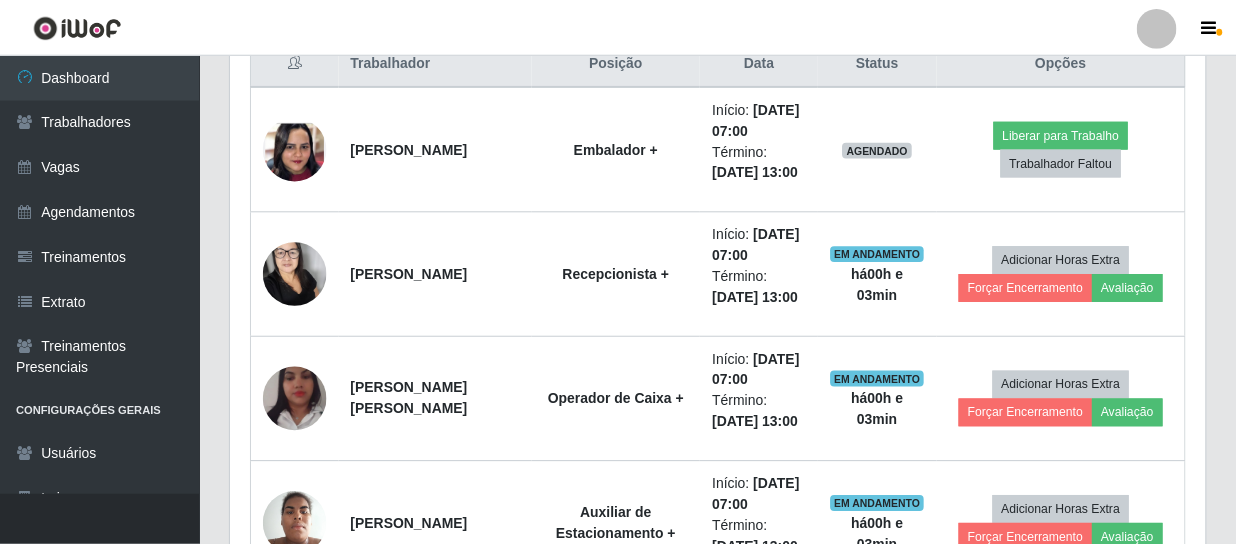 scroll, scrollTop: 999585, scrollLeft: 999025, axis: both 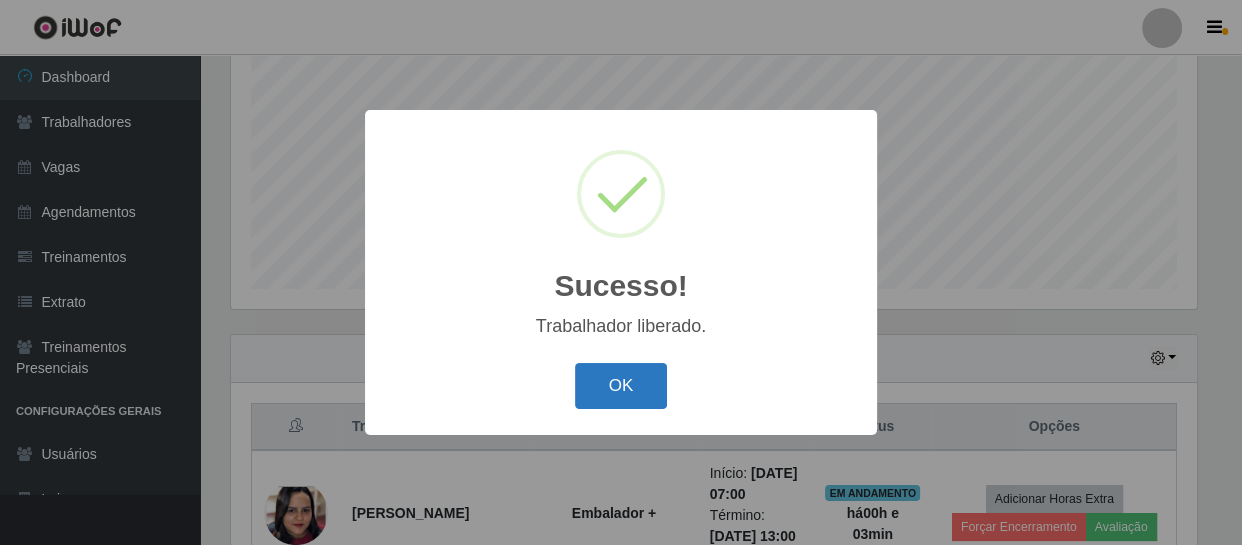 click on "OK" at bounding box center [621, 386] 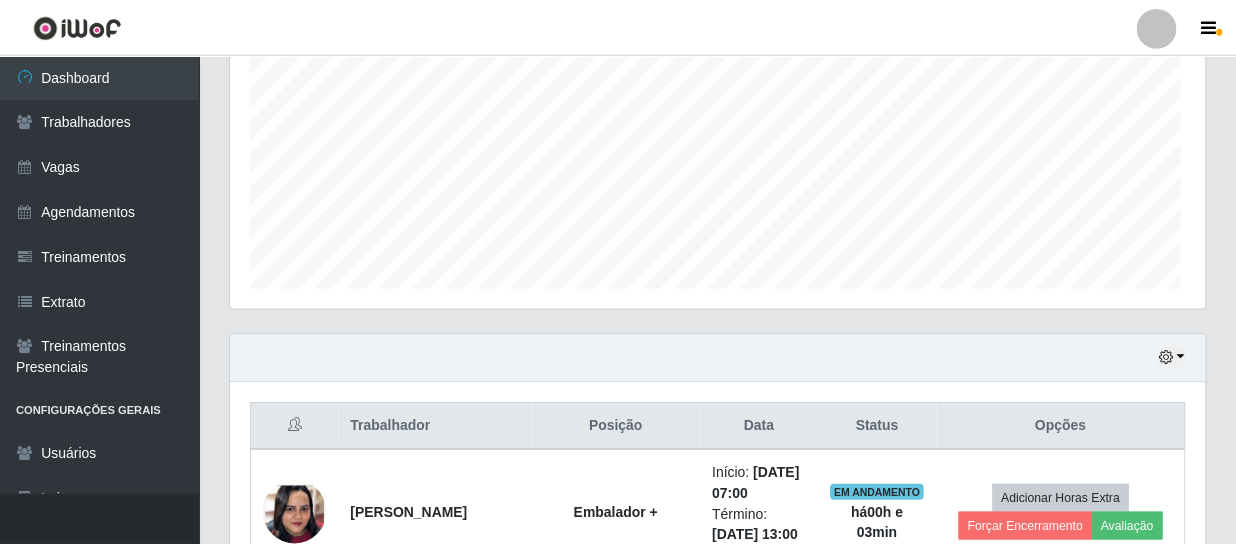 scroll, scrollTop: 999585, scrollLeft: 999025, axis: both 